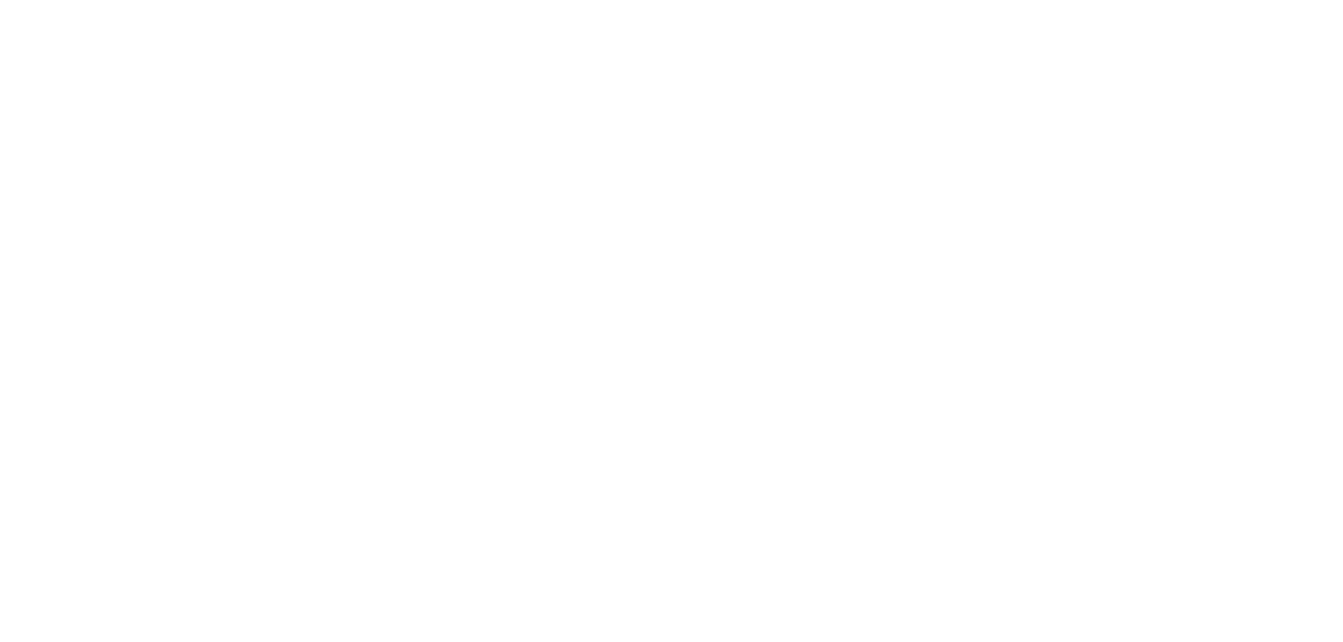 scroll, scrollTop: 0, scrollLeft: 0, axis: both 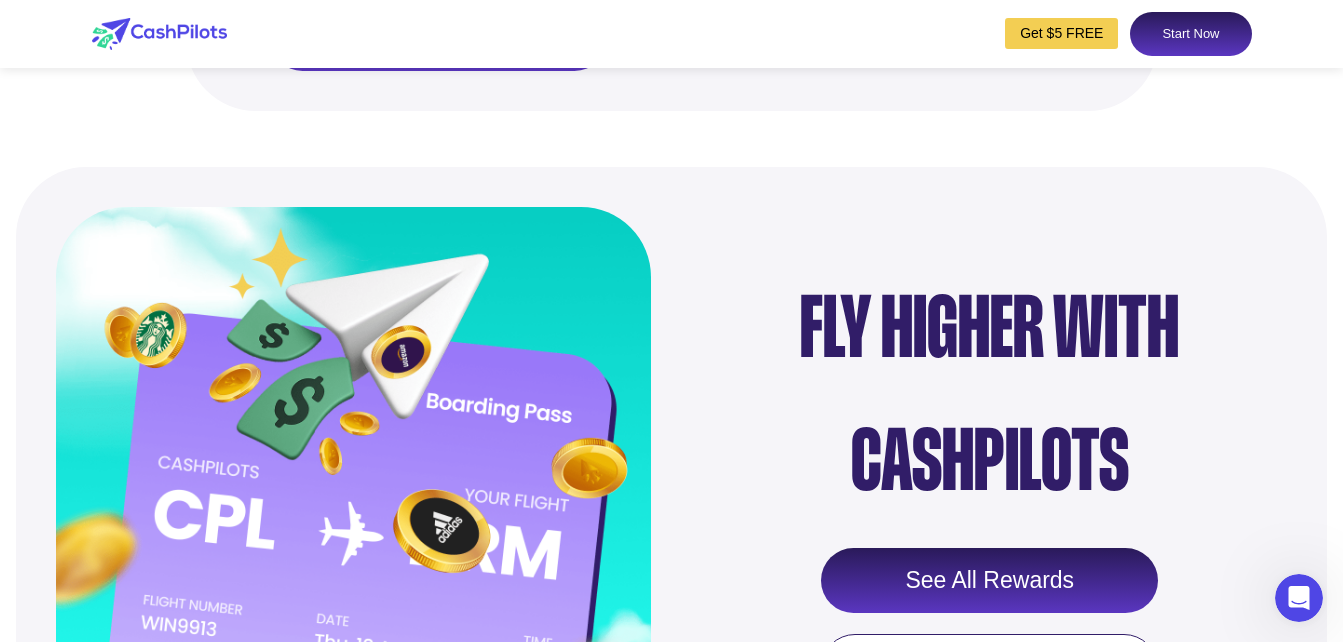 click on "See All Rewards" at bounding box center [989, 581] 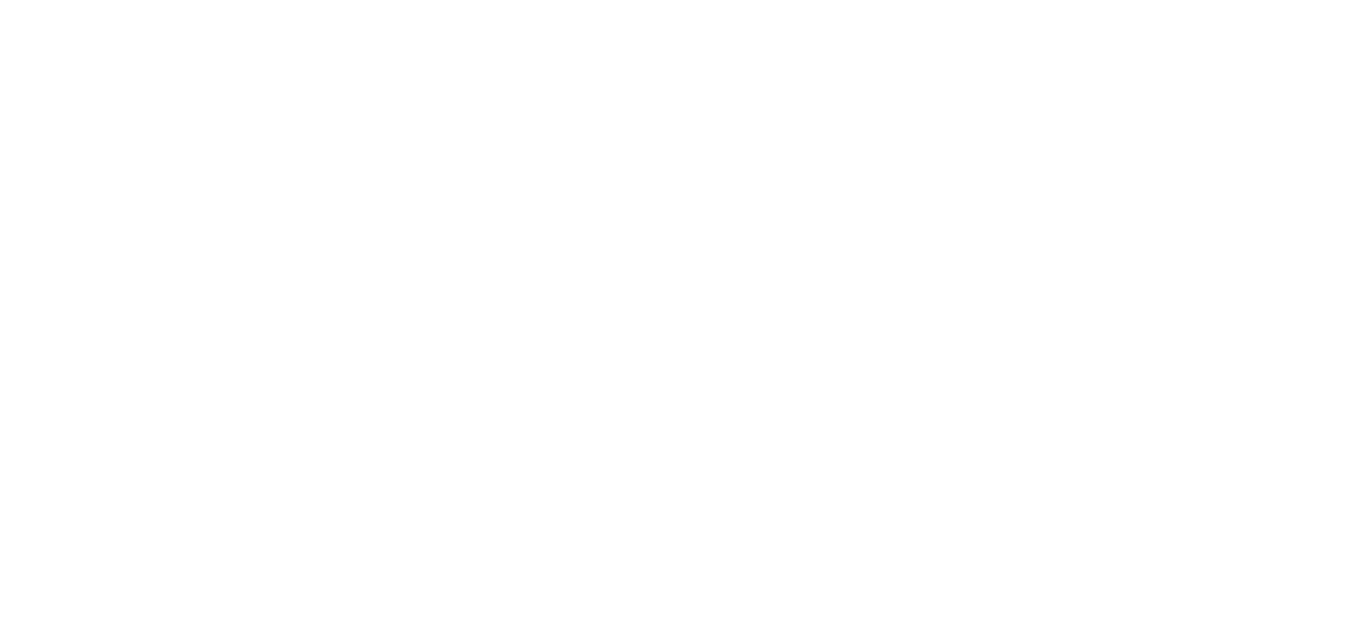 scroll, scrollTop: 0, scrollLeft: 0, axis: both 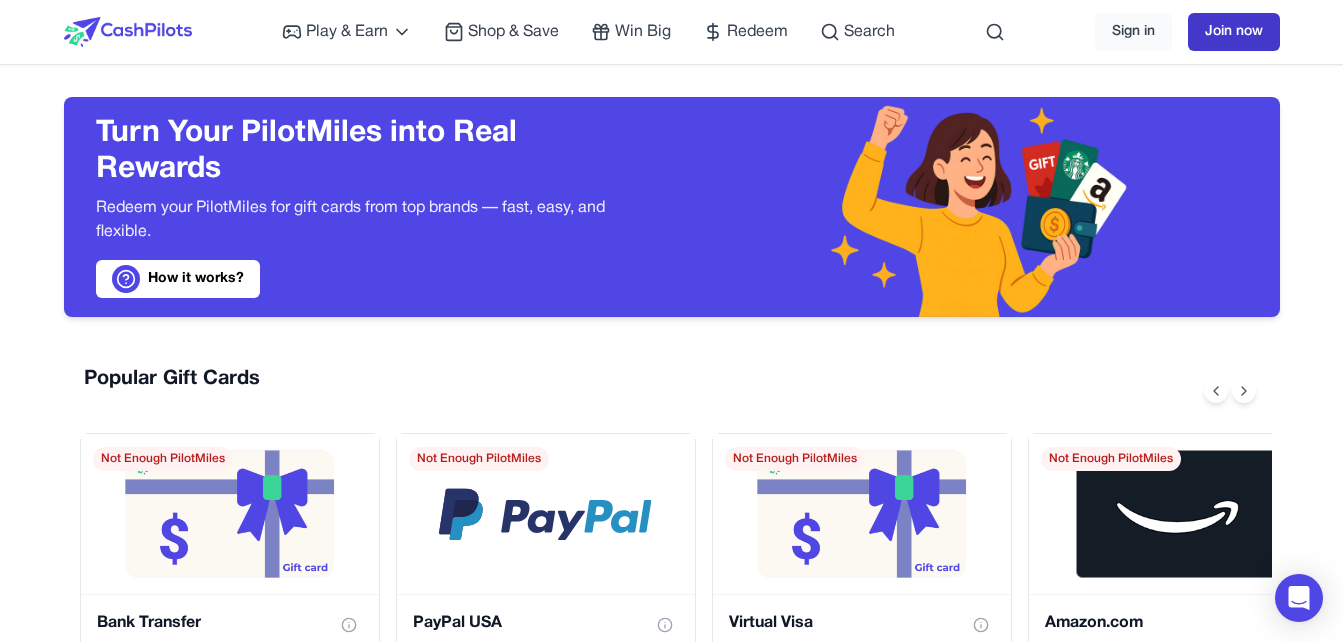 click on "Join now" at bounding box center (1234, 32) 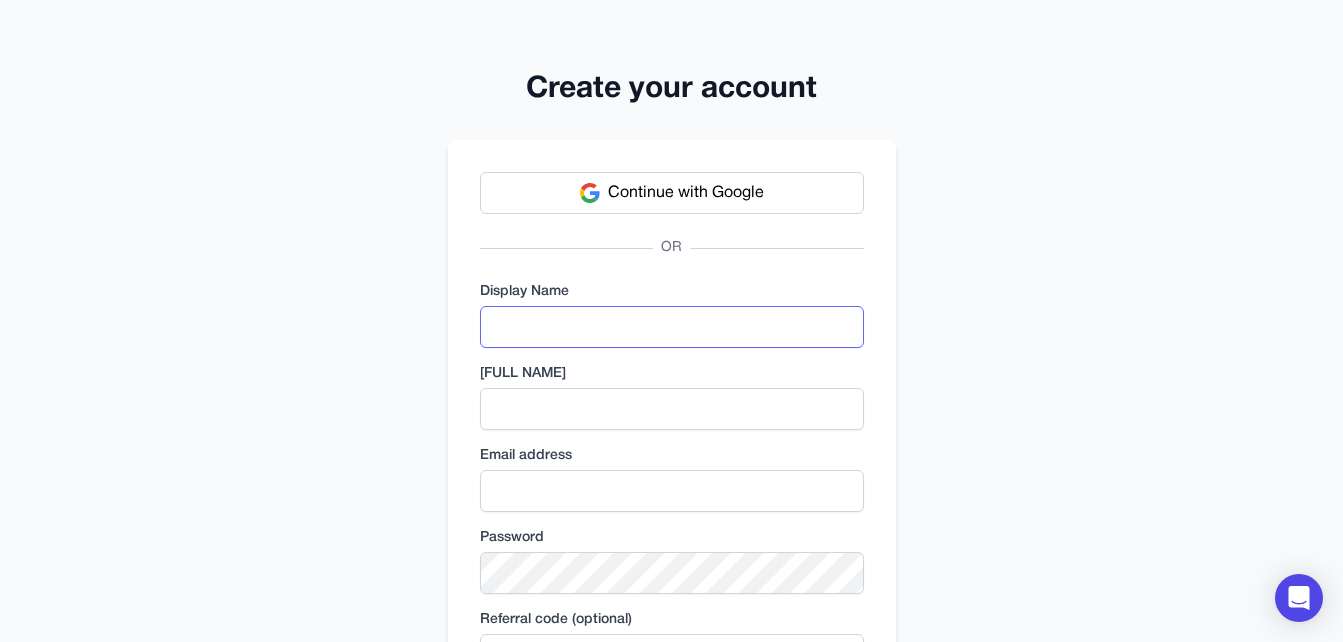 click at bounding box center [672, 327] 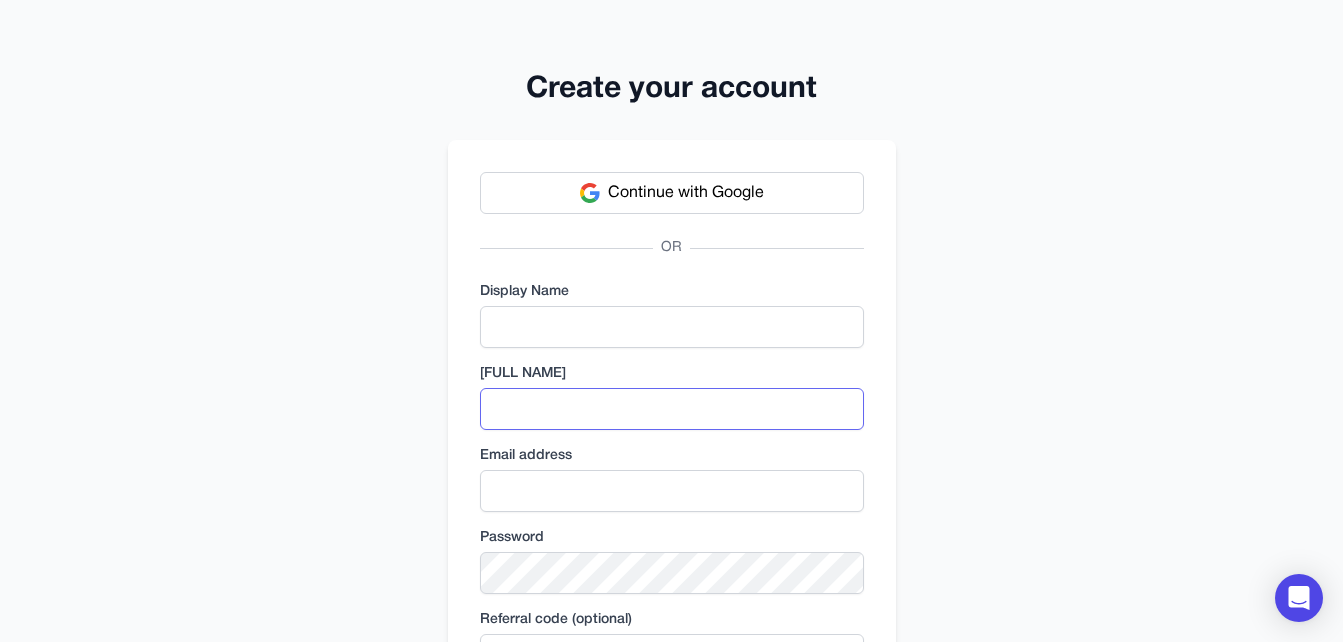 click at bounding box center (672, 409) 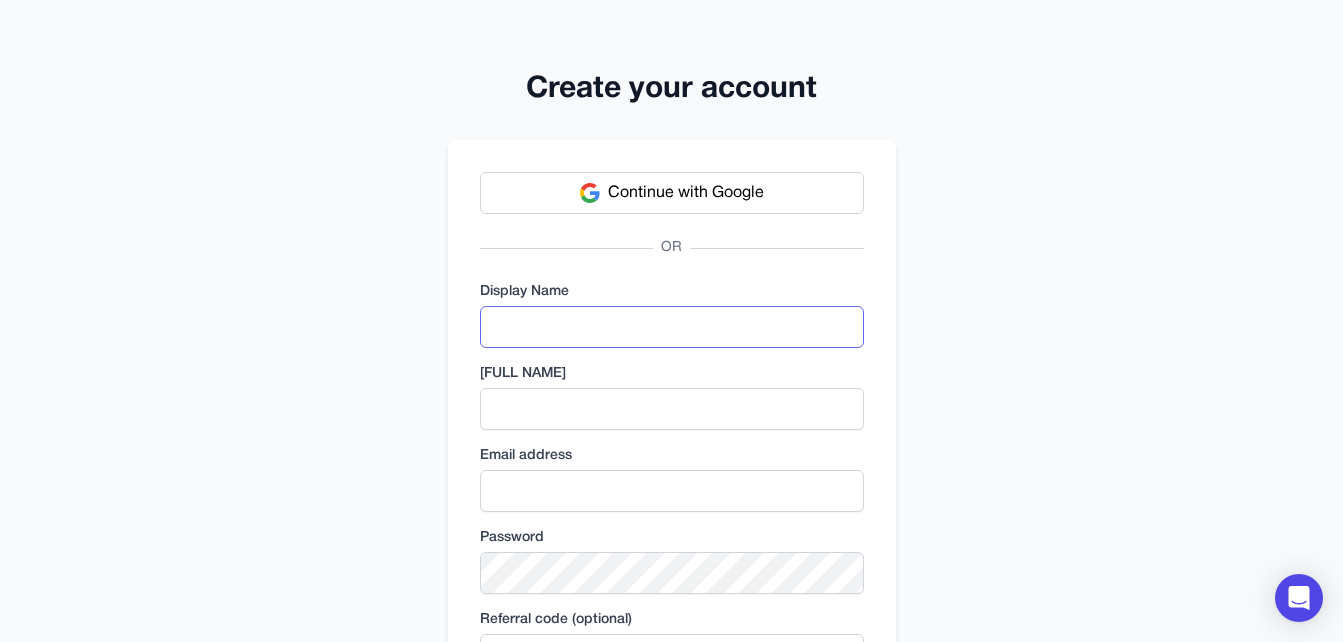 click at bounding box center (672, 327) 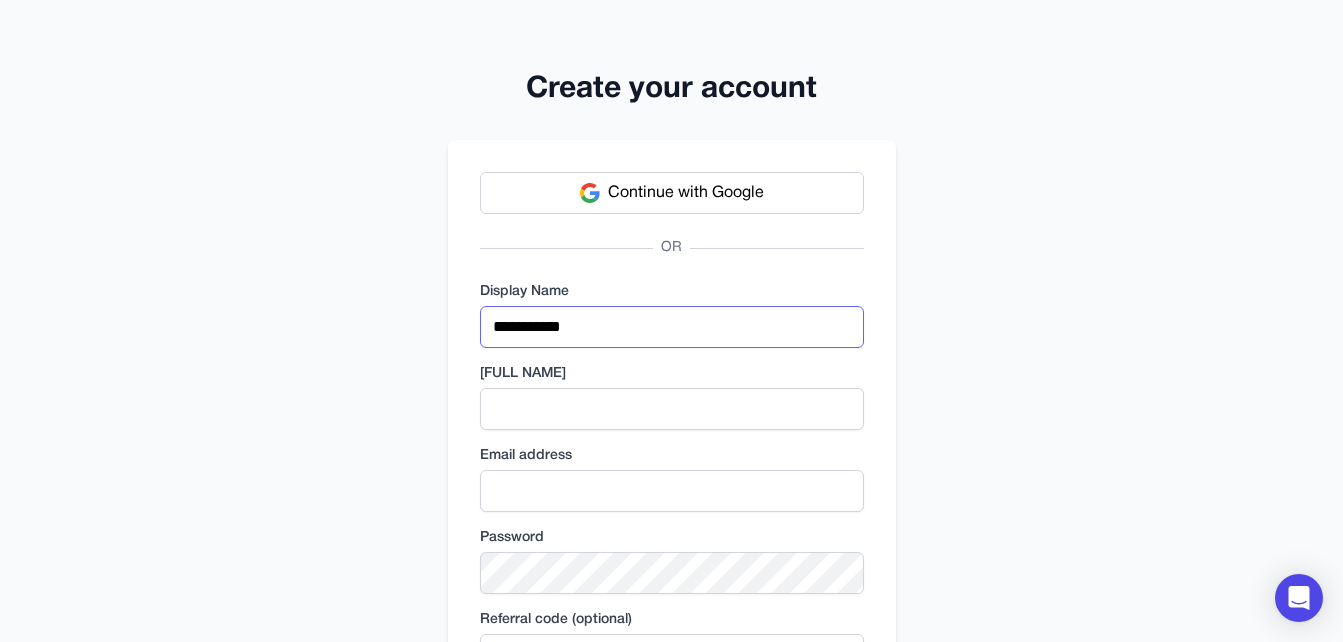 type on "**********" 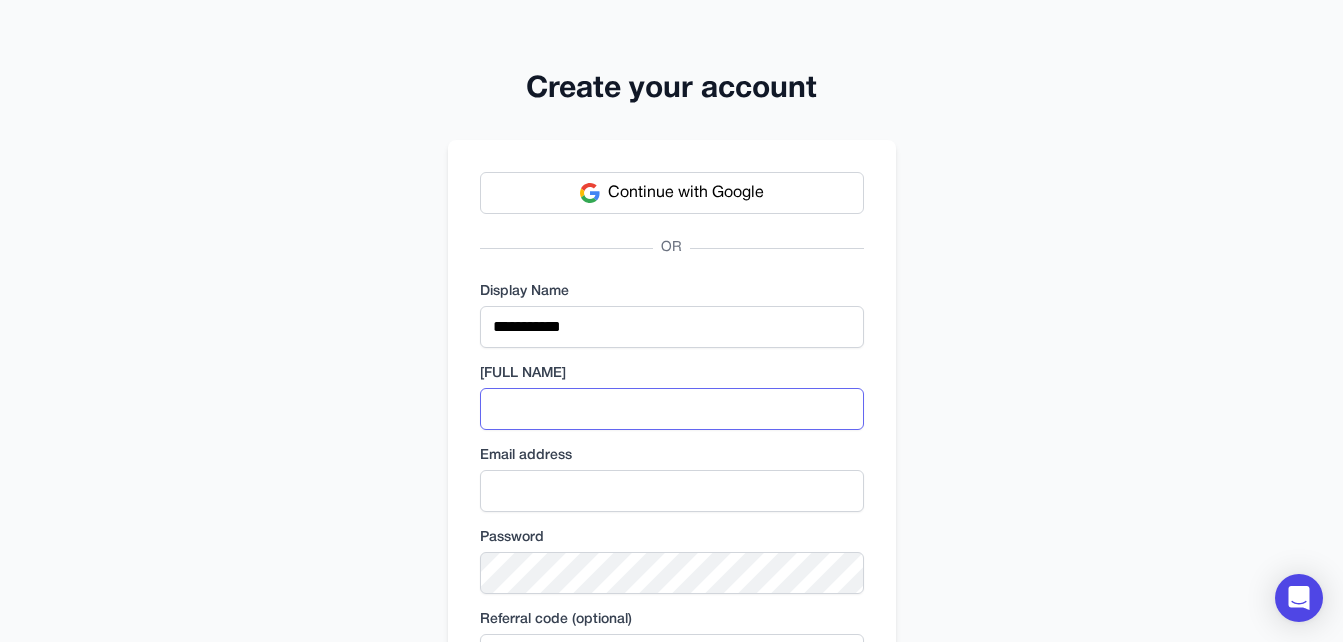 click at bounding box center (672, 409) 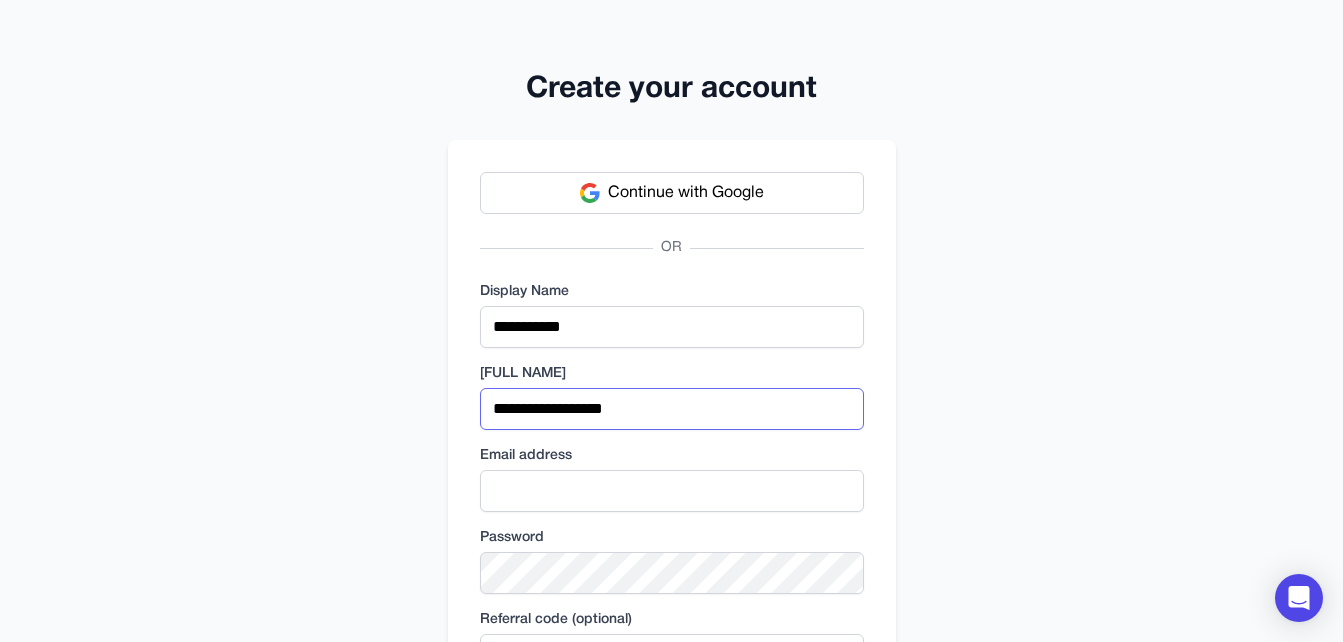 scroll, scrollTop: 0, scrollLeft: 0, axis: both 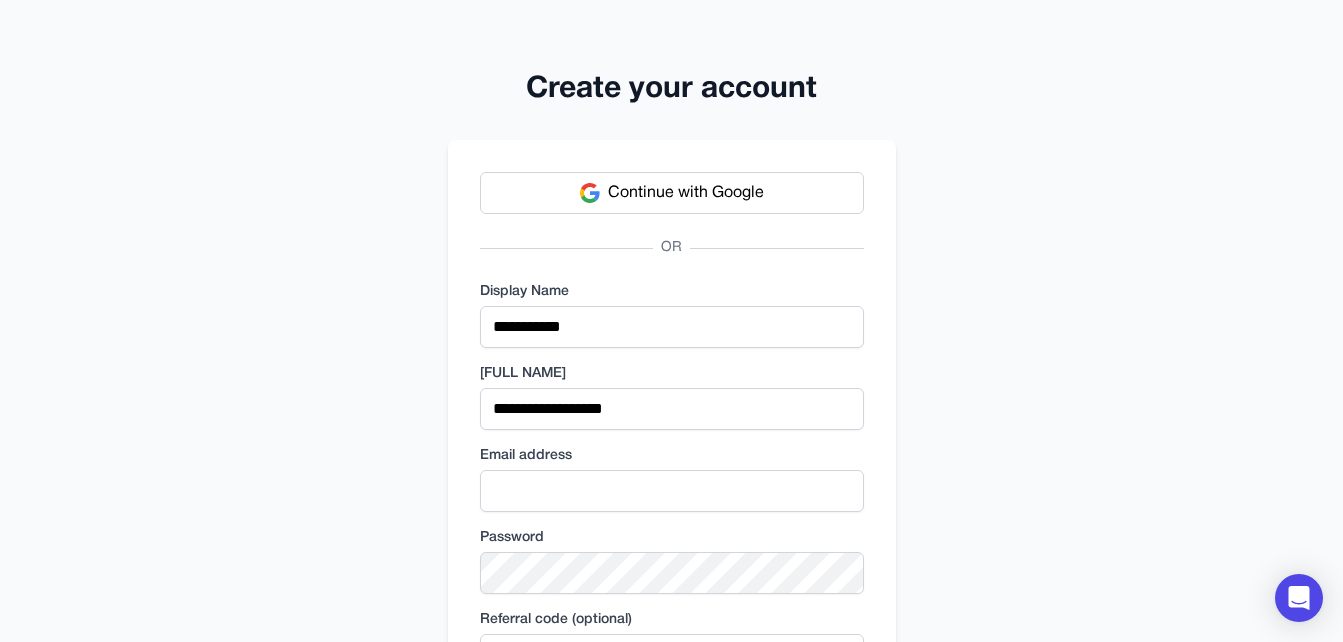 click on "OR" at bounding box center (672, 248) 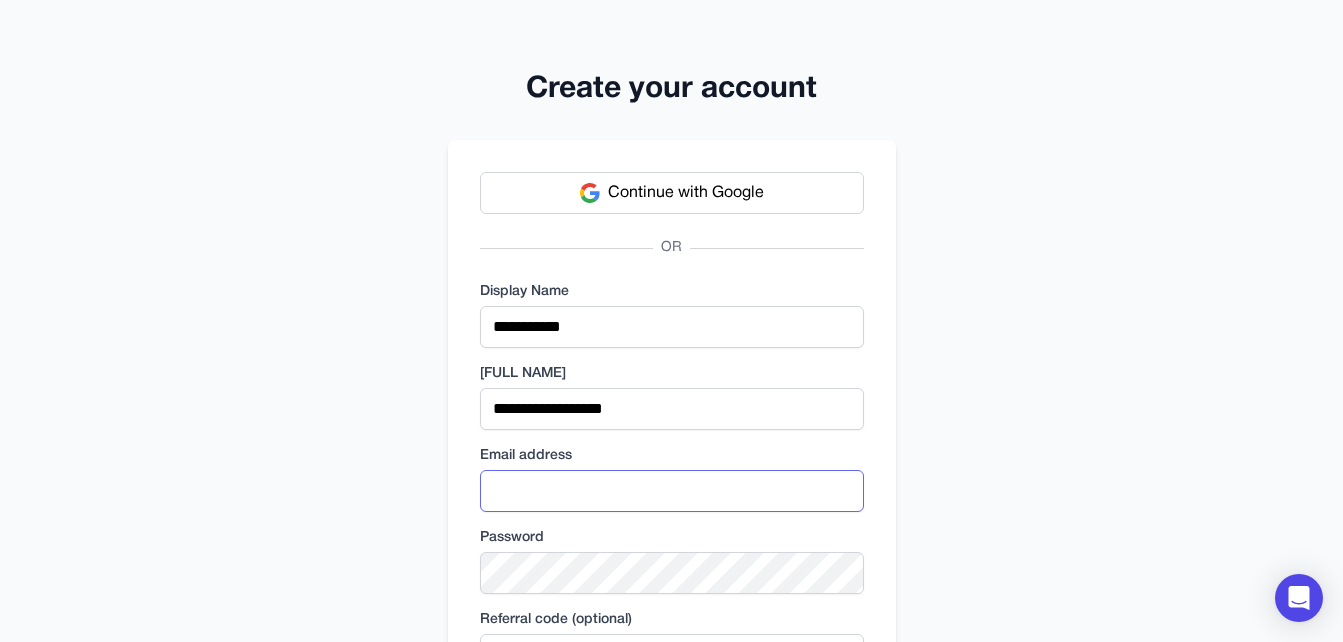 click at bounding box center [672, 491] 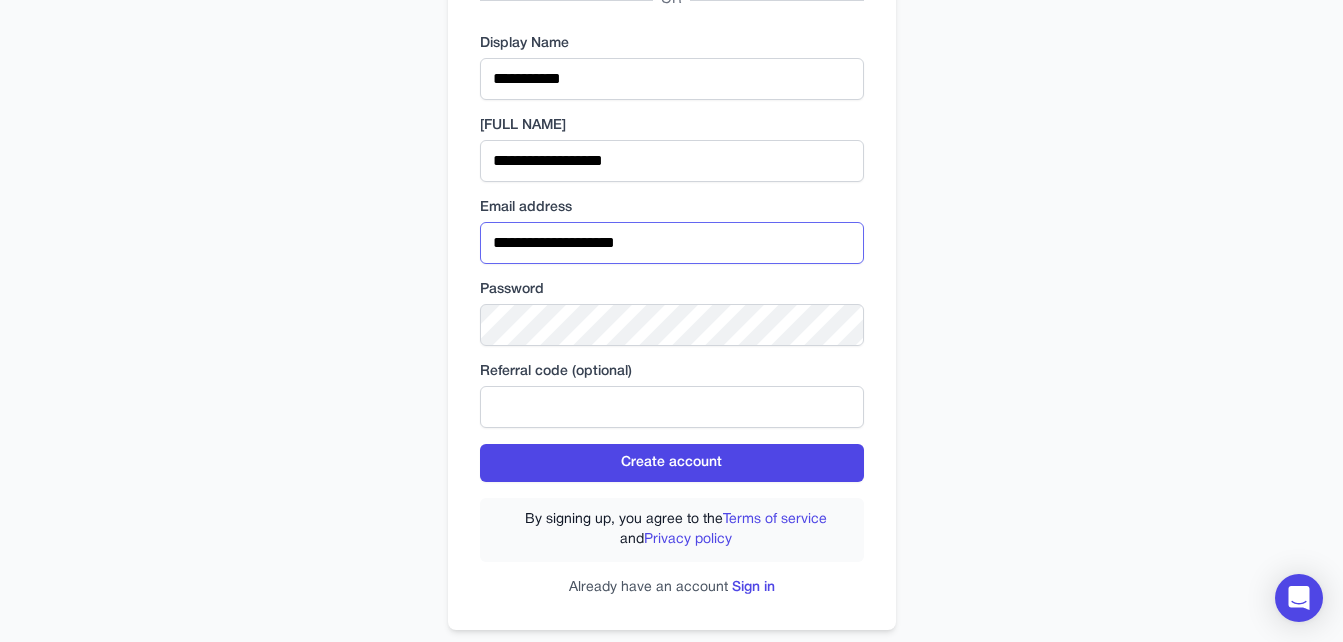scroll, scrollTop: 276, scrollLeft: 0, axis: vertical 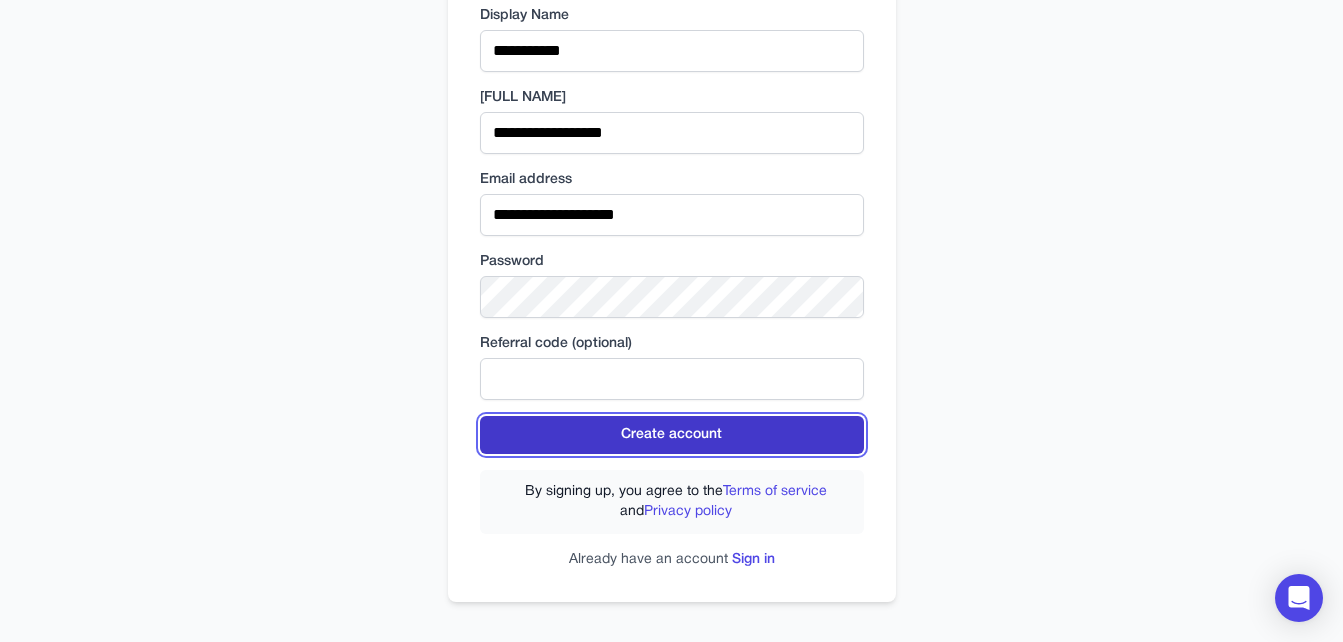click on "Create account" at bounding box center [672, 435] 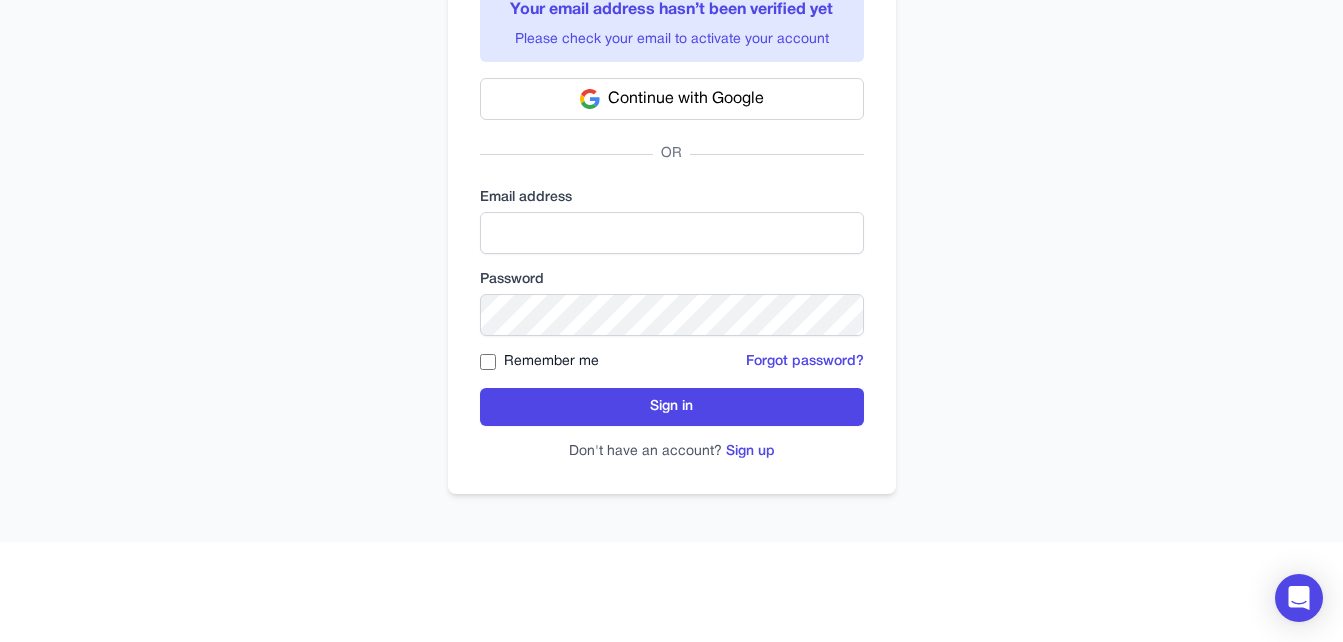 scroll, scrollTop: 0, scrollLeft: 0, axis: both 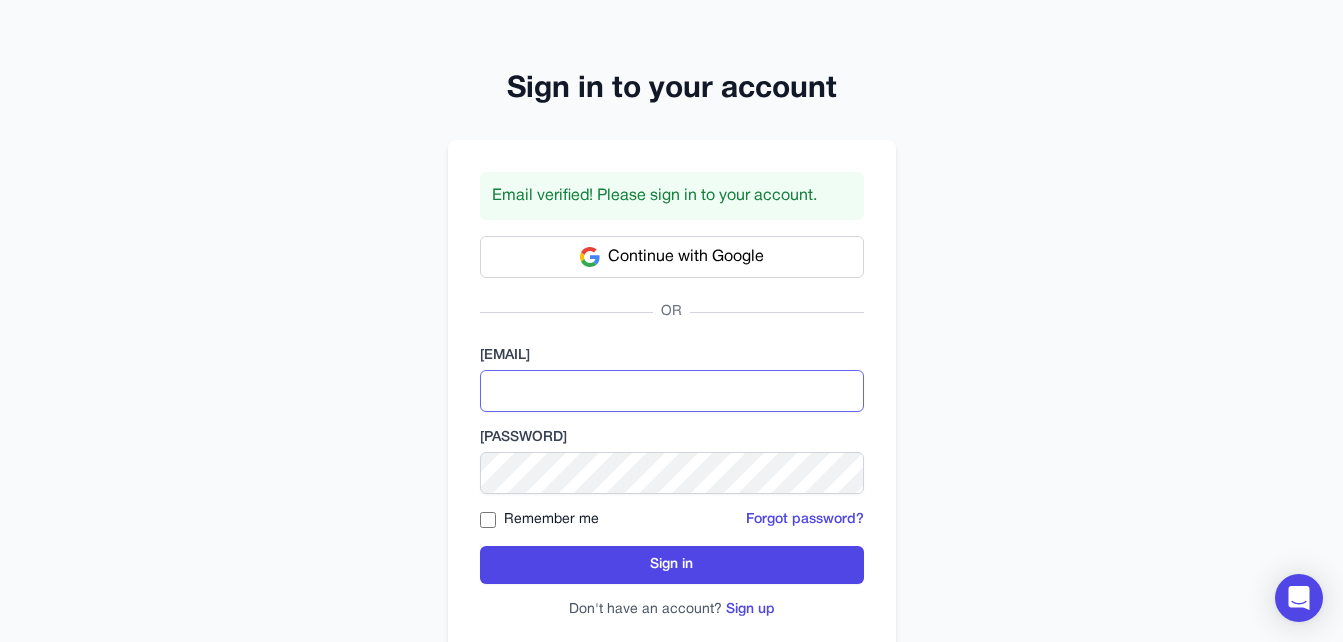 click at bounding box center [672, 391] 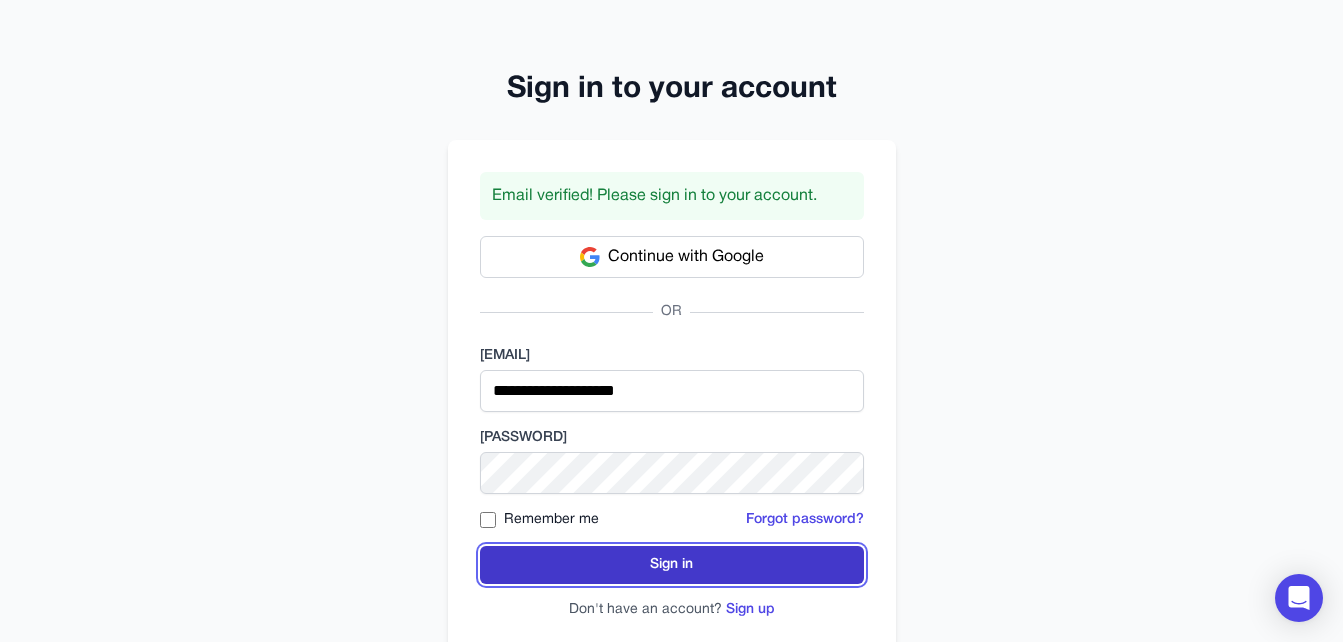 click on "Sign in" at bounding box center (672, 565) 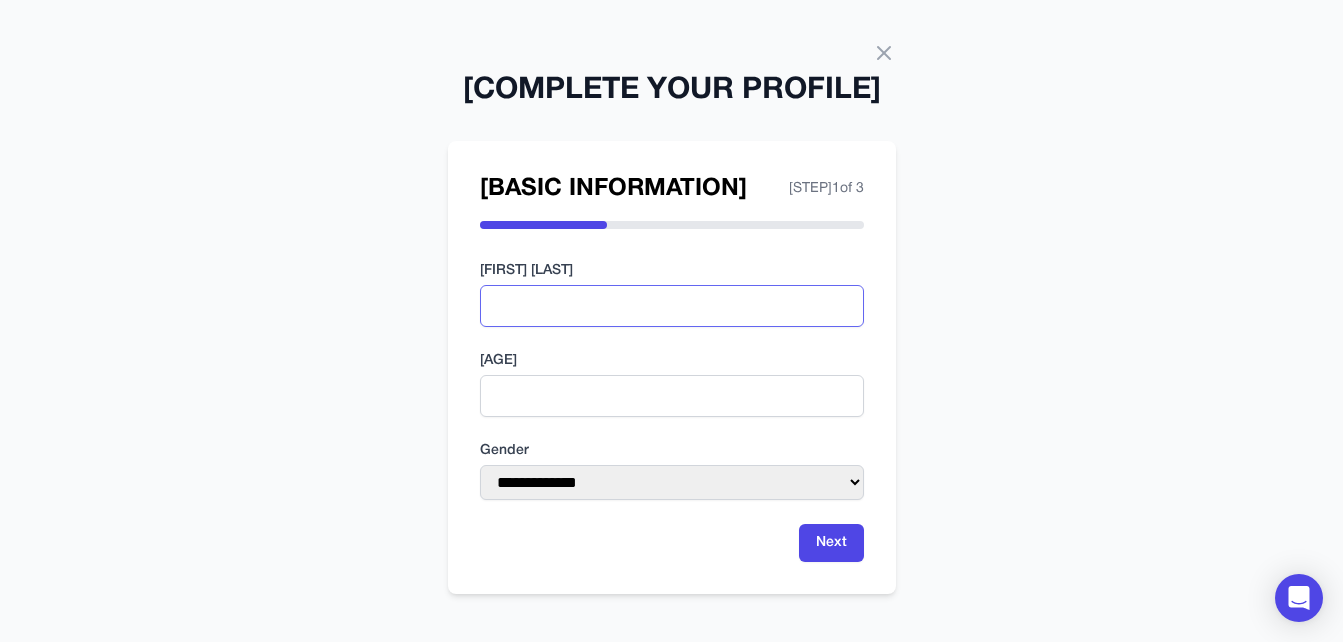 click at bounding box center [672, 306] 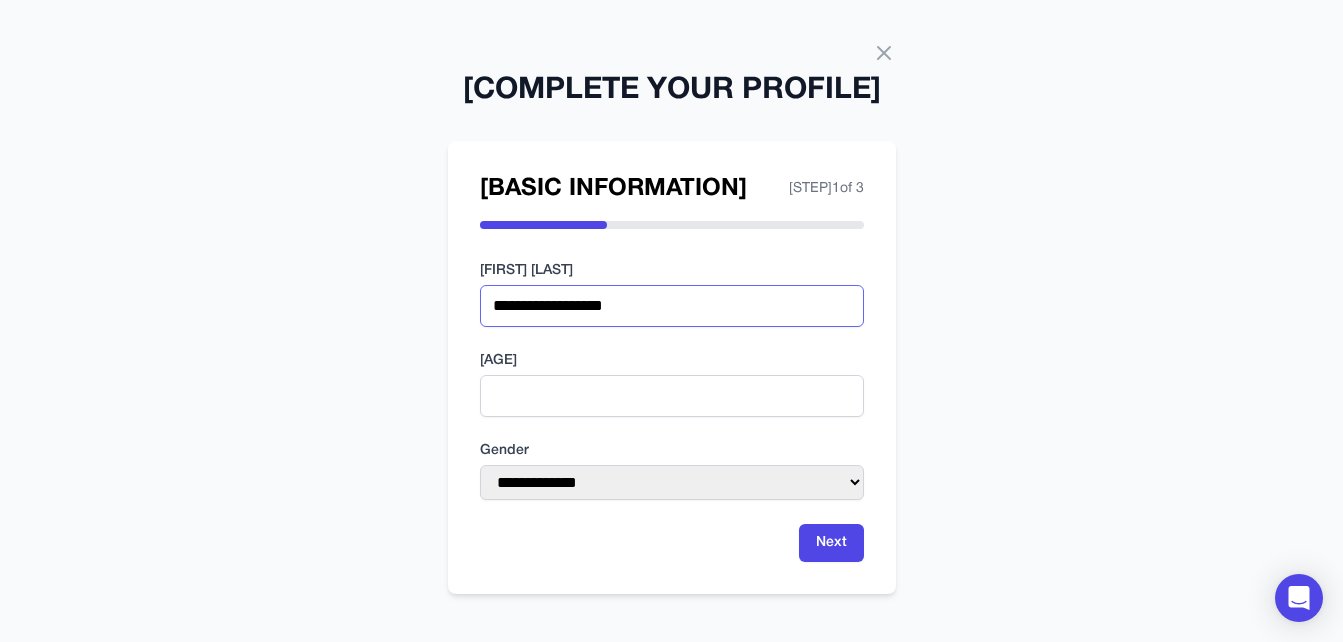 type on "**********" 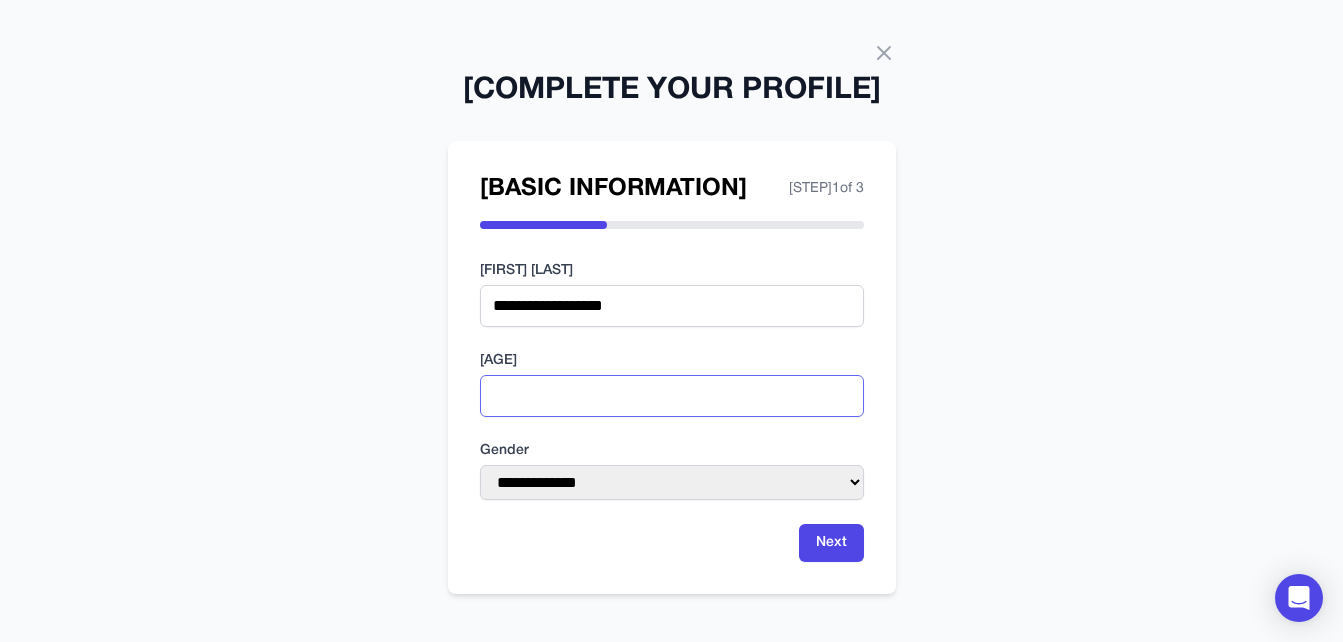 click at bounding box center [672, 396] 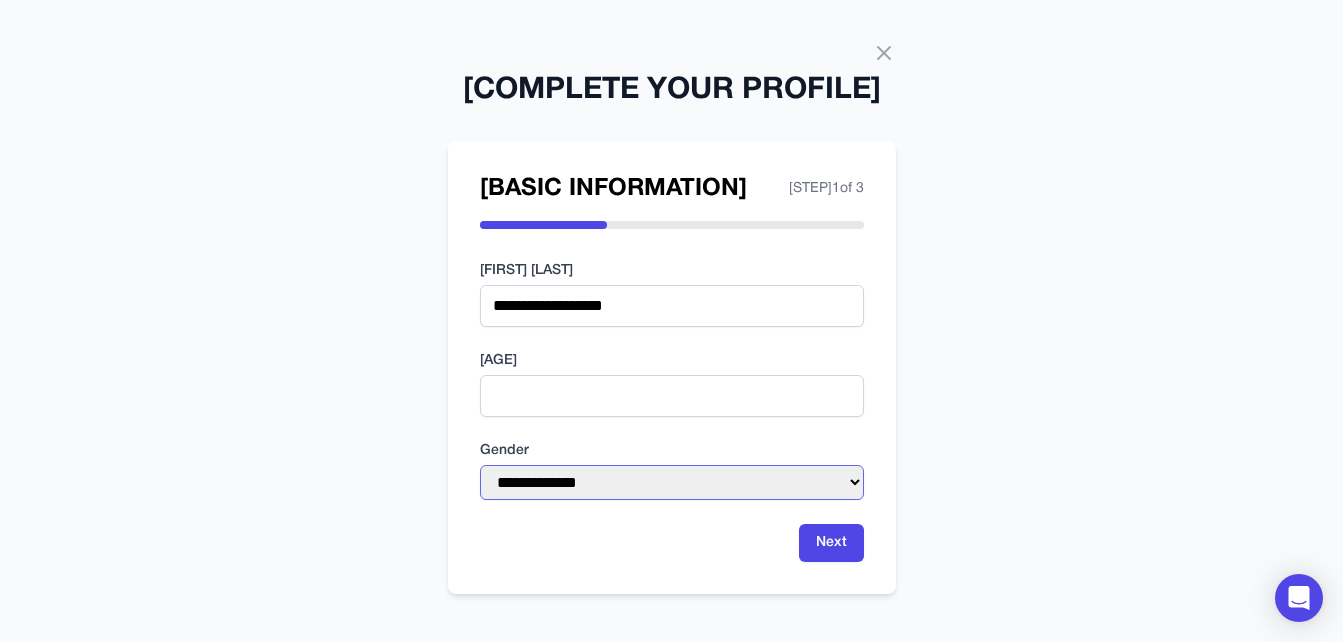 click on "**********" at bounding box center (672, 482) 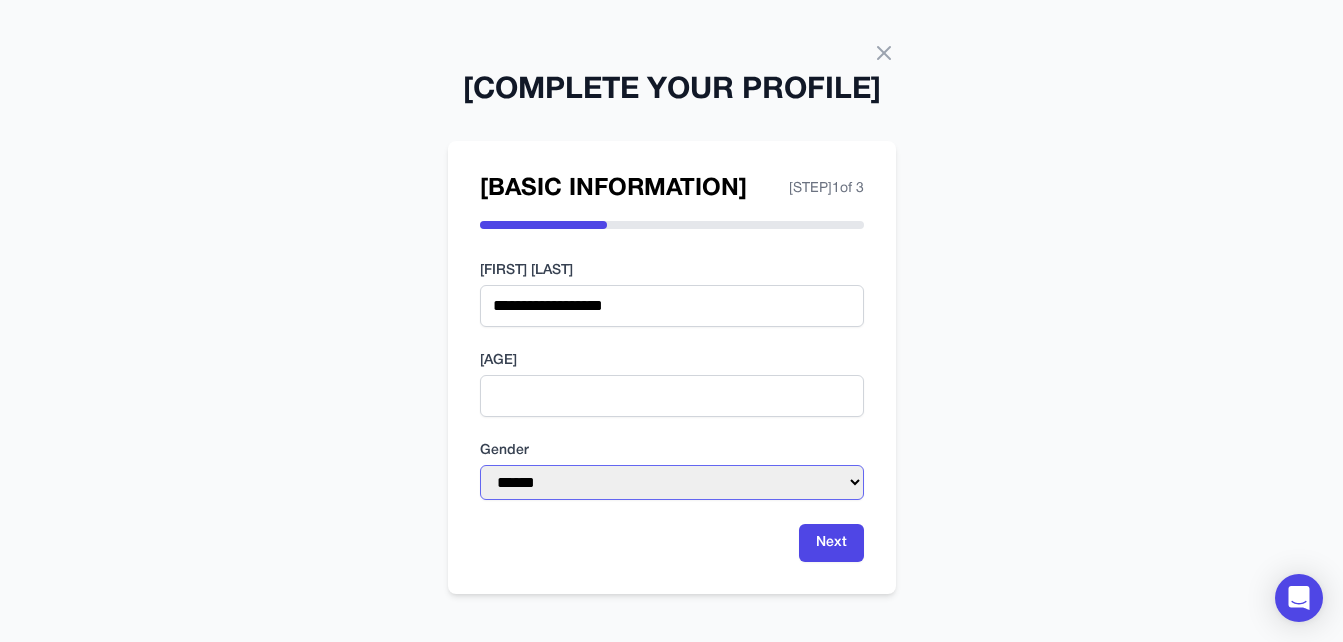 click on "**********" at bounding box center (672, 482) 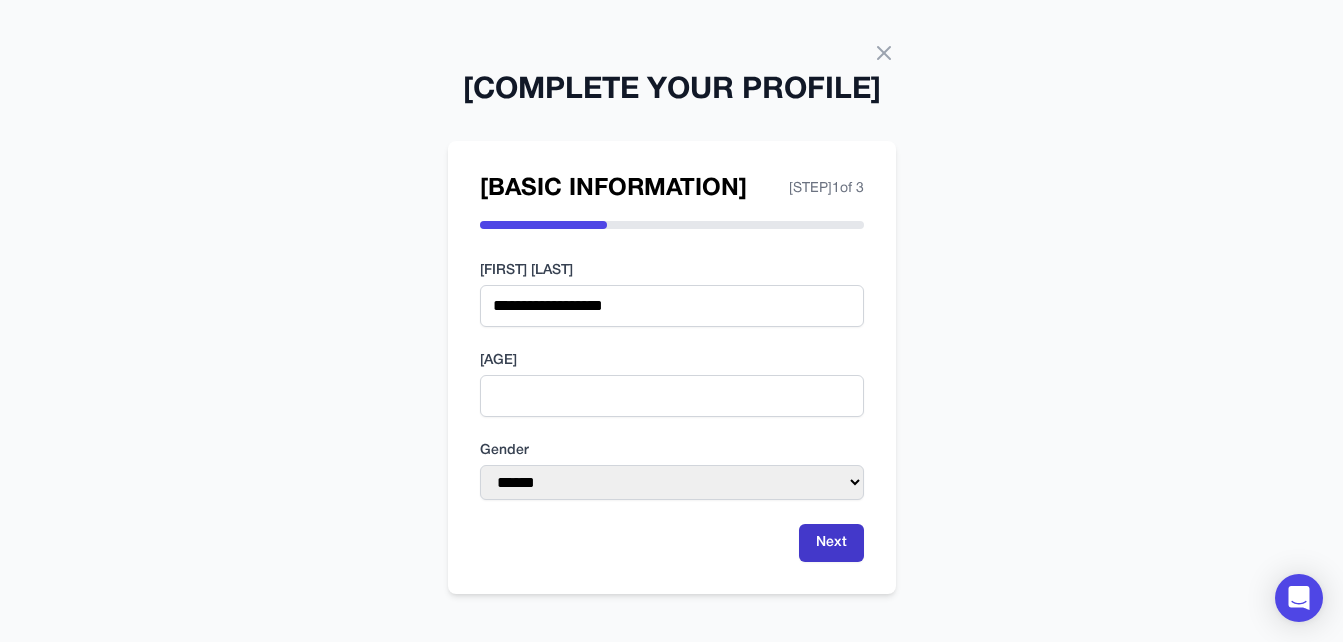 click on "Next" at bounding box center (831, 543) 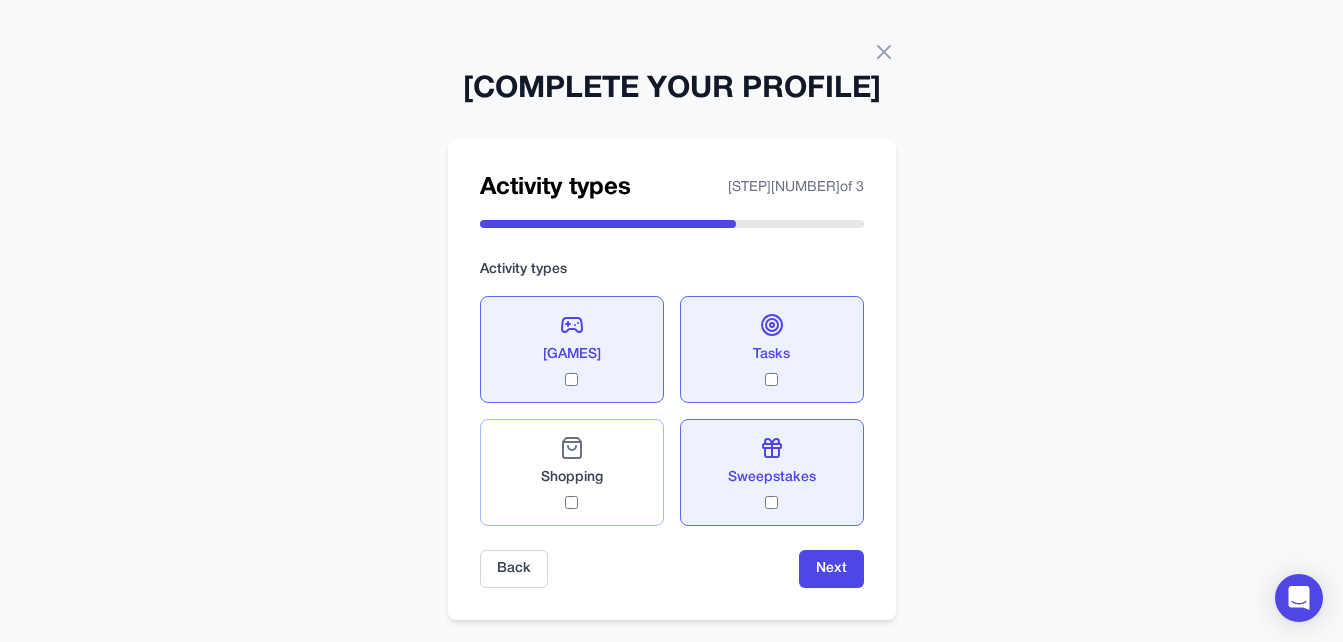 click on "Shopping" at bounding box center (572, 472) 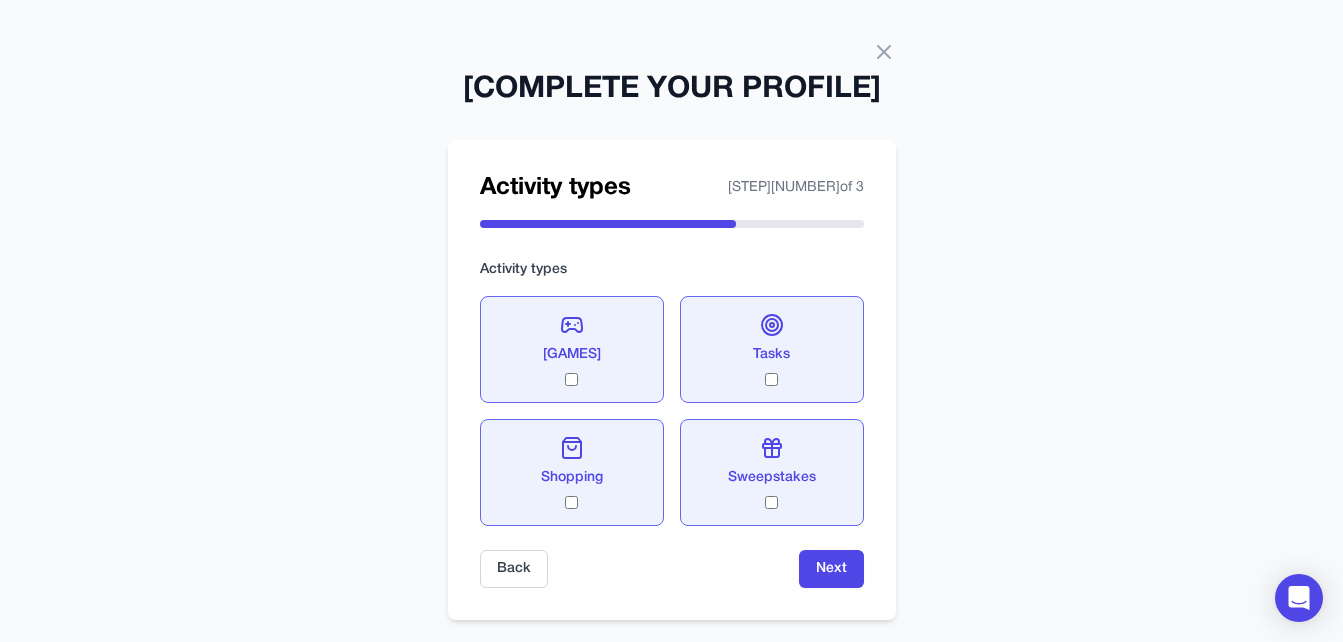 scroll, scrollTop: 26, scrollLeft: 0, axis: vertical 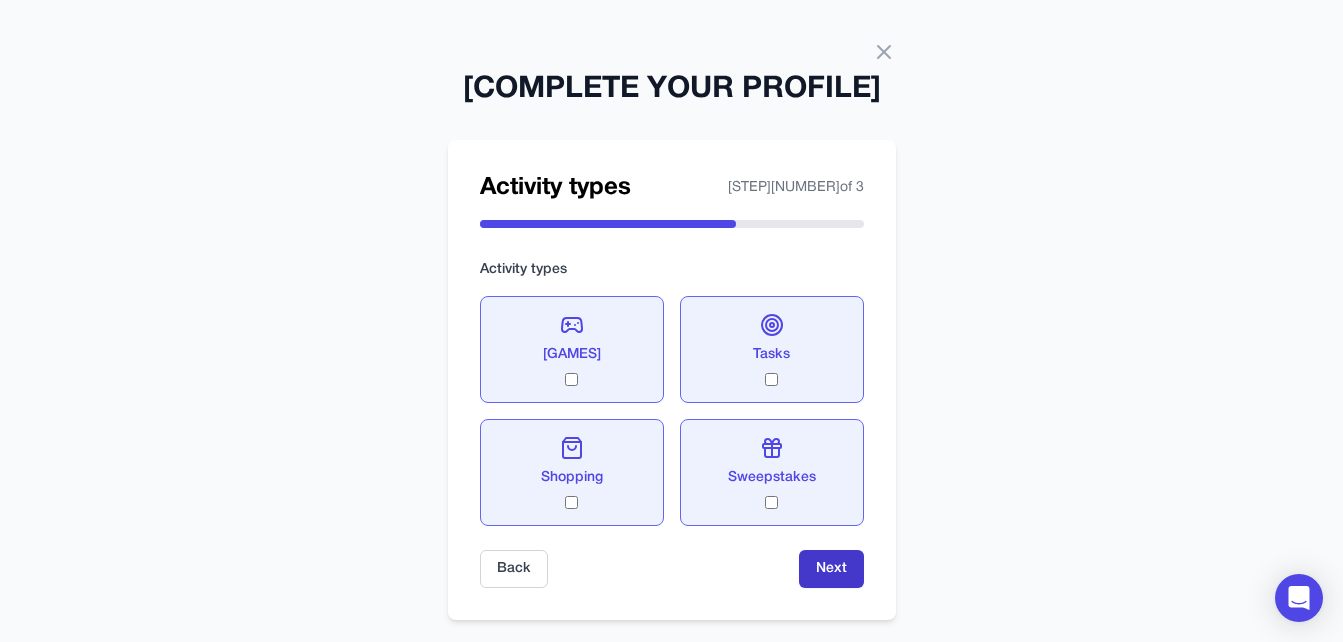 click on "Next" at bounding box center [831, 569] 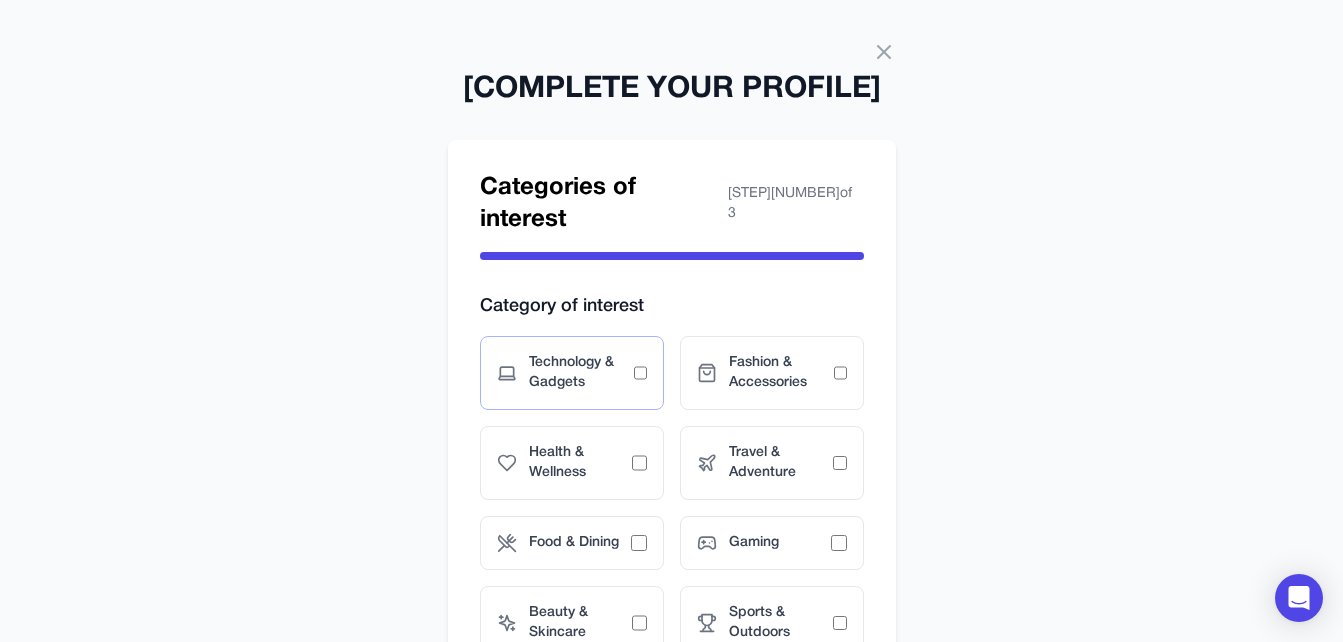 click on "Technology & Gadgets" at bounding box center [581, 373] 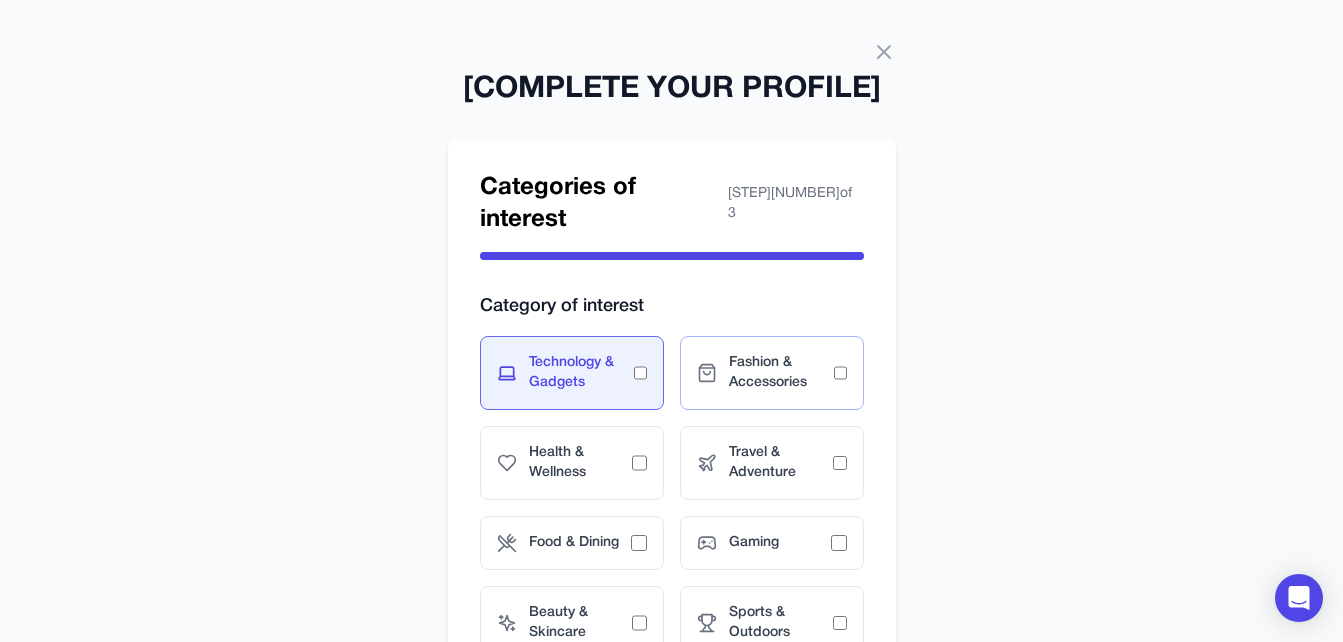click on "Fashion & Accessories" at bounding box center (781, 373) 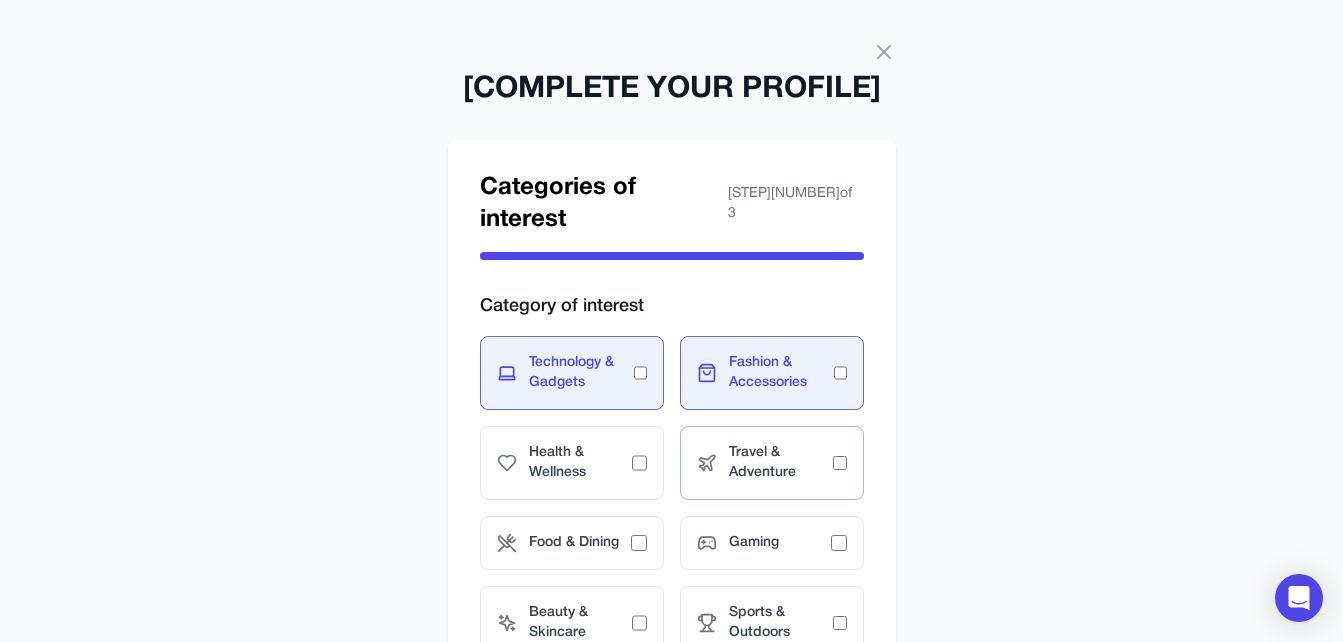 click on "Travel & Adventure" at bounding box center (781, 463) 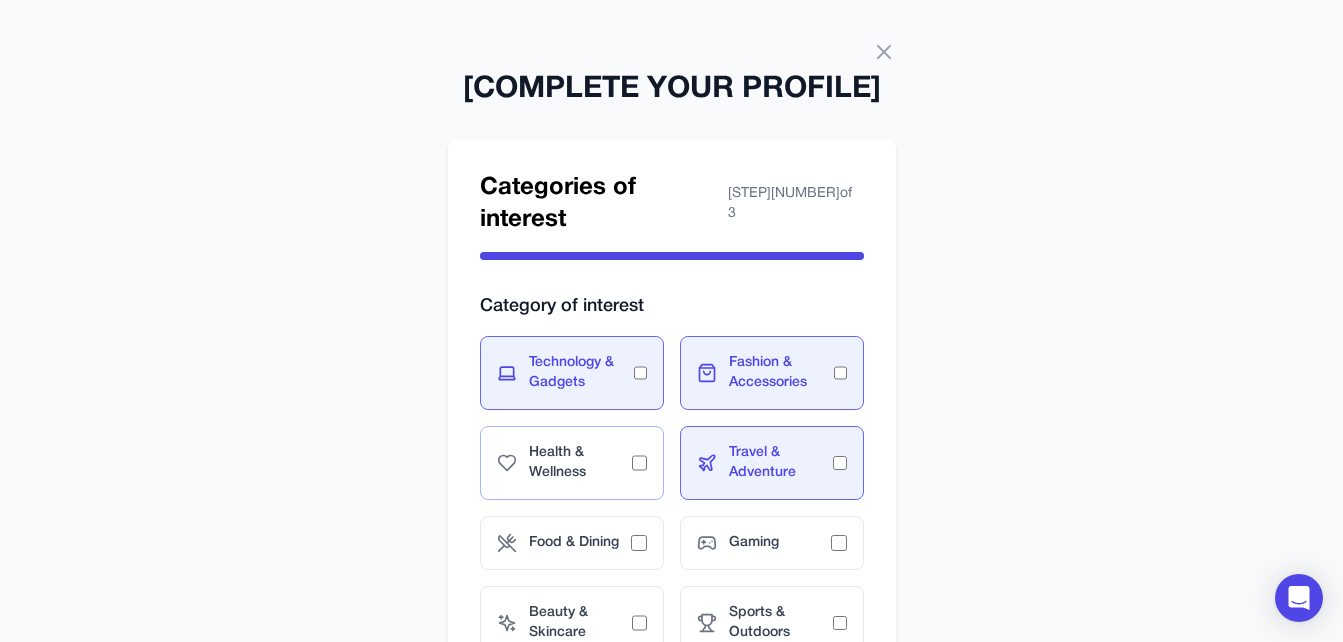click on "Health & Wellness" at bounding box center (572, 463) 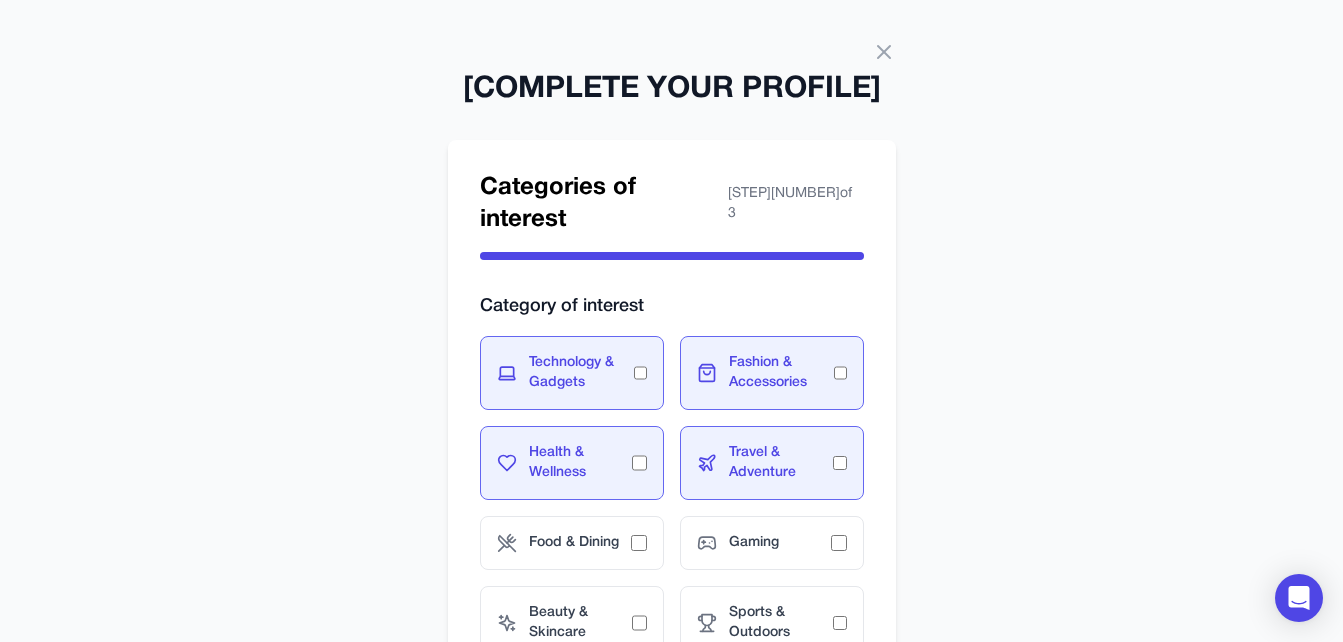 click on "Technology & Gadgets Fashion & Accessories Health & Wellness Travel & Adventure Food & Dining Gaming Beauty & Skincare Sports & Outdoors" at bounding box center [672, 498] 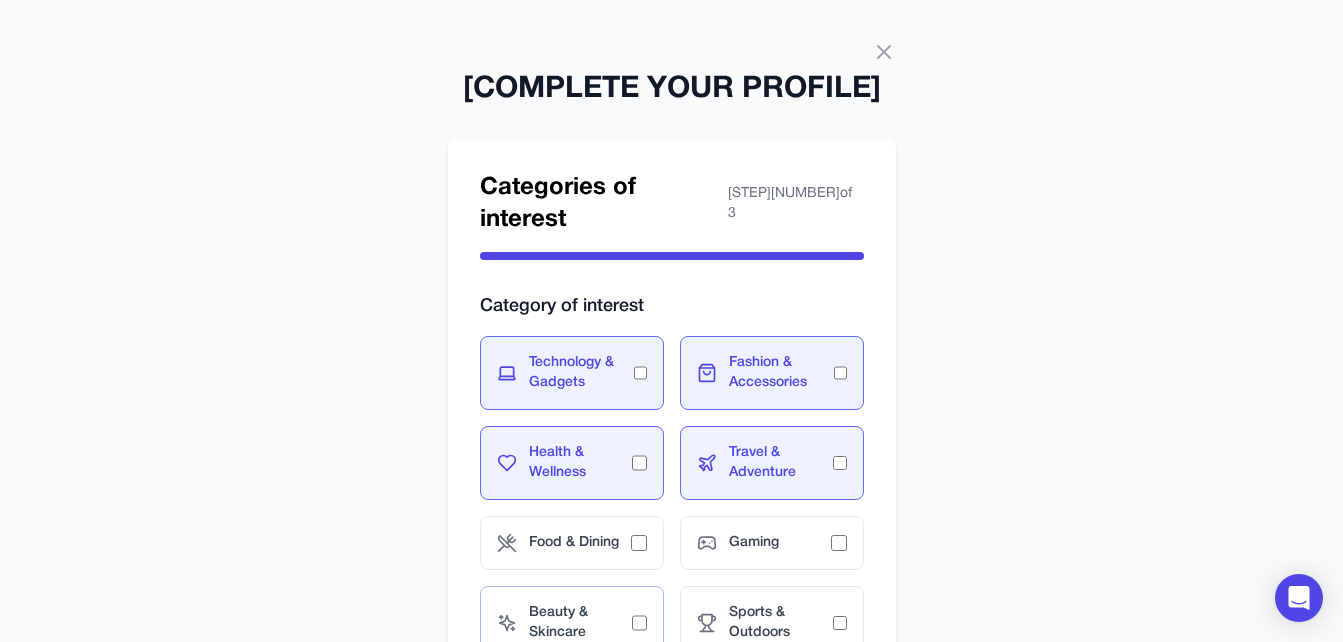 click on "Beauty & Skincare" at bounding box center [581, 623] 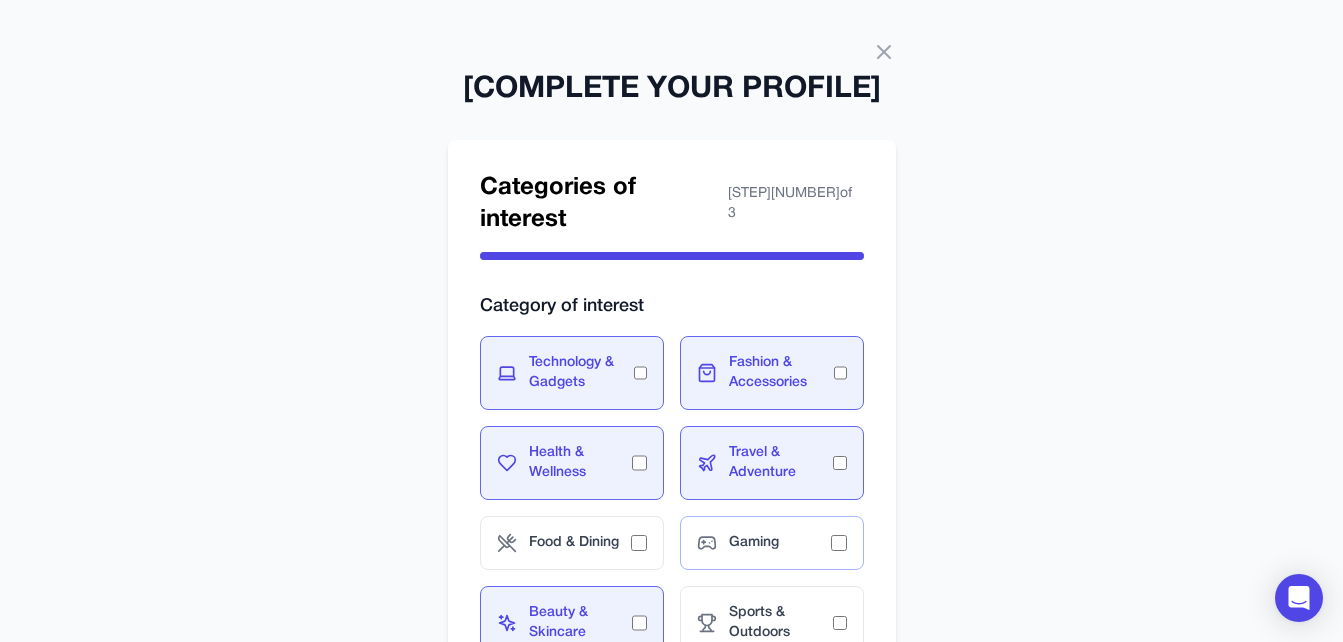 click on "Gaming" at bounding box center [780, 543] 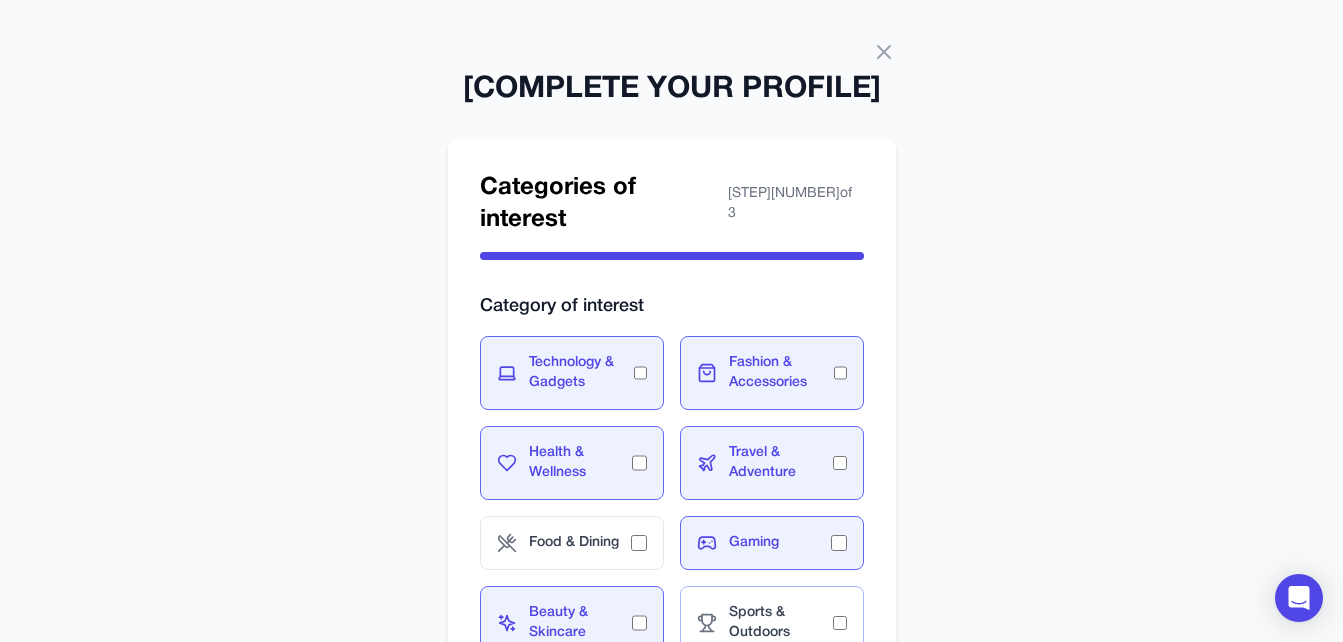 click on "Sports & Outdoors" at bounding box center (781, 623) 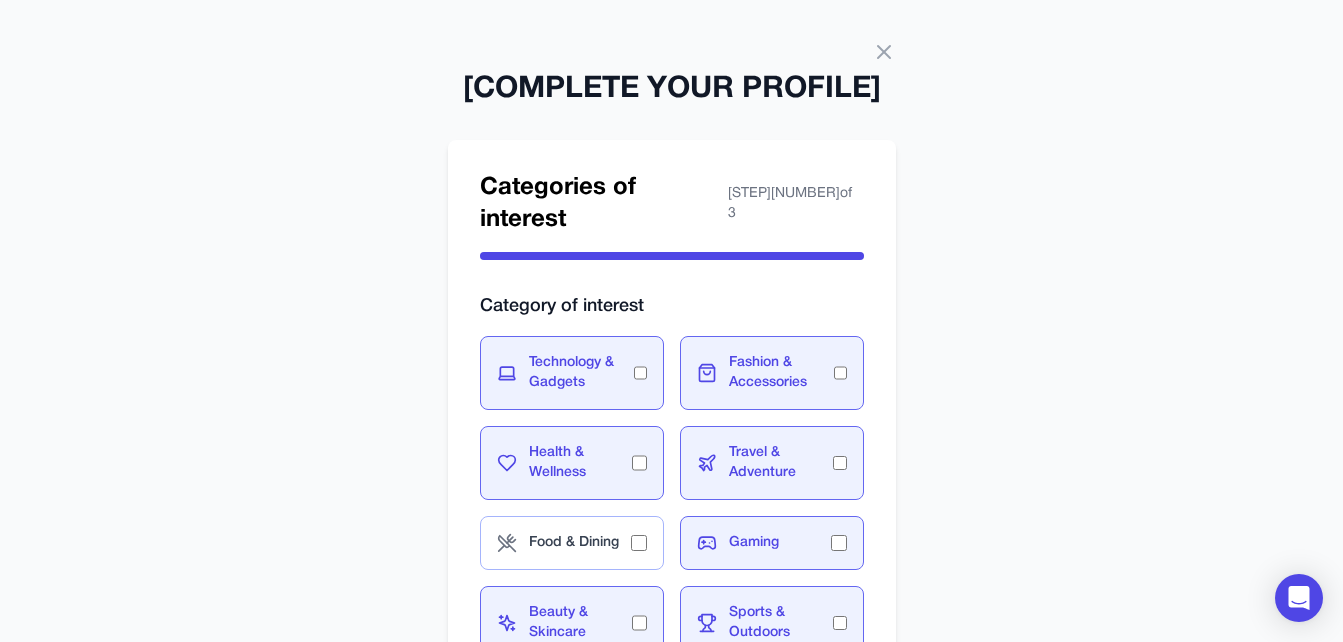 click on "Food & Dining" at bounding box center (580, 543) 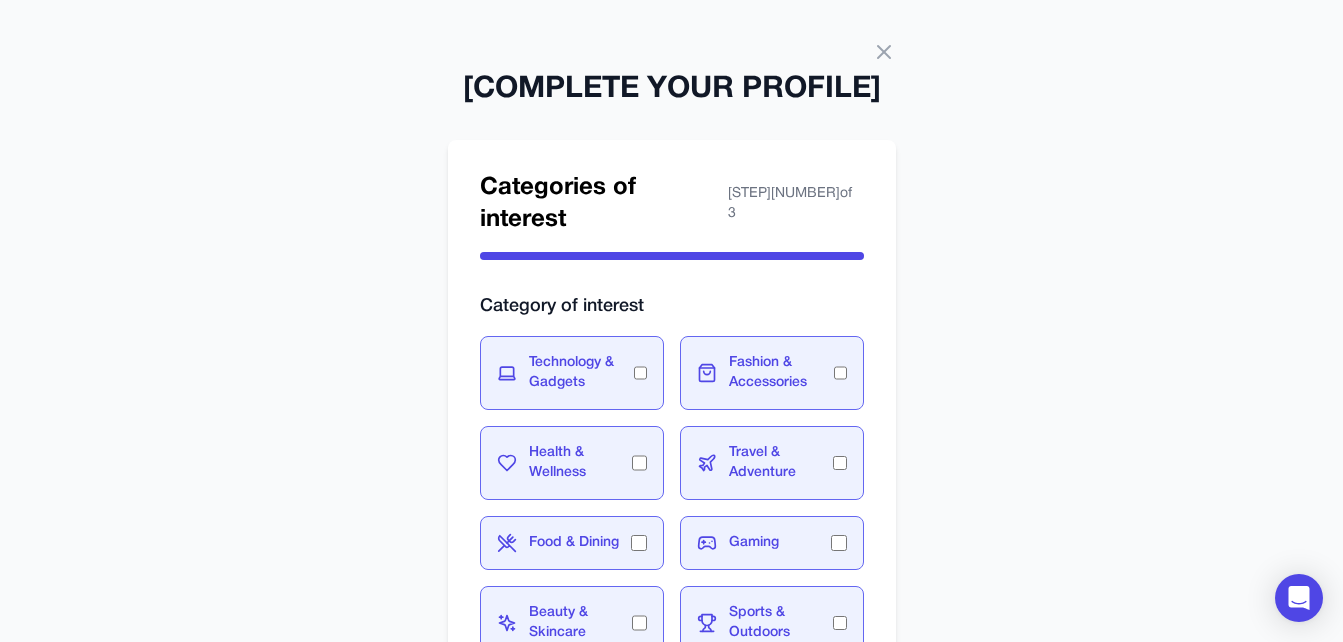 scroll, scrollTop: 128, scrollLeft: 0, axis: vertical 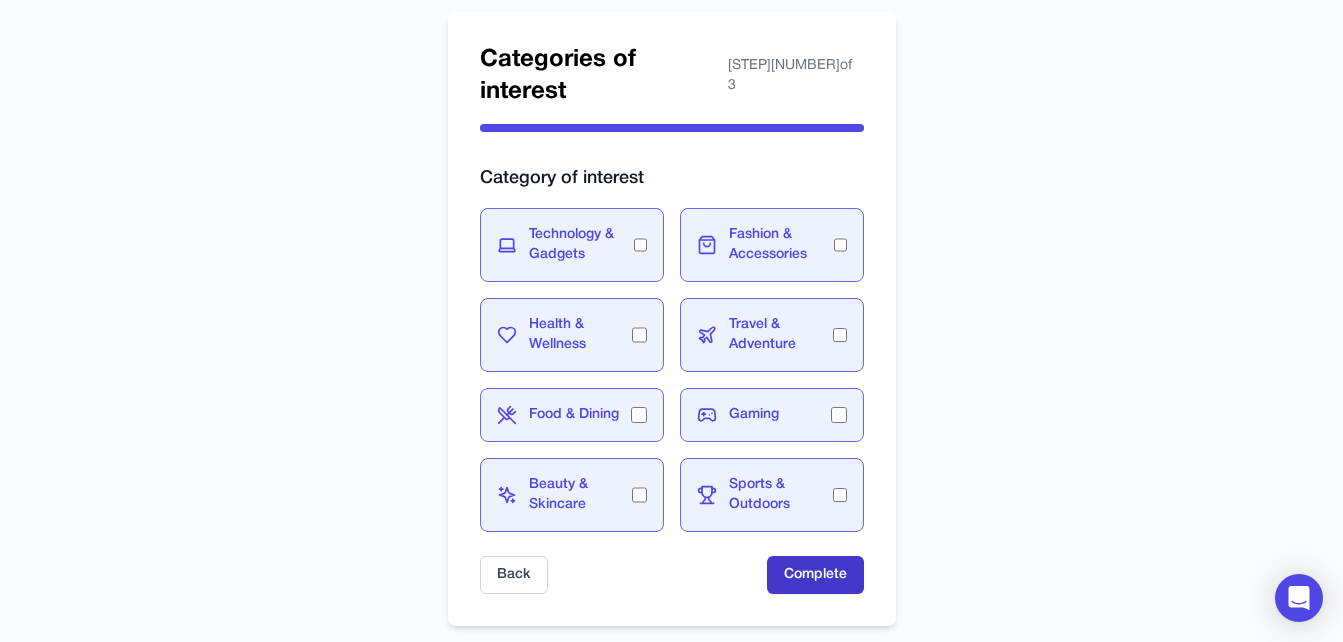 click on "Complete" at bounding box center [815, 575] 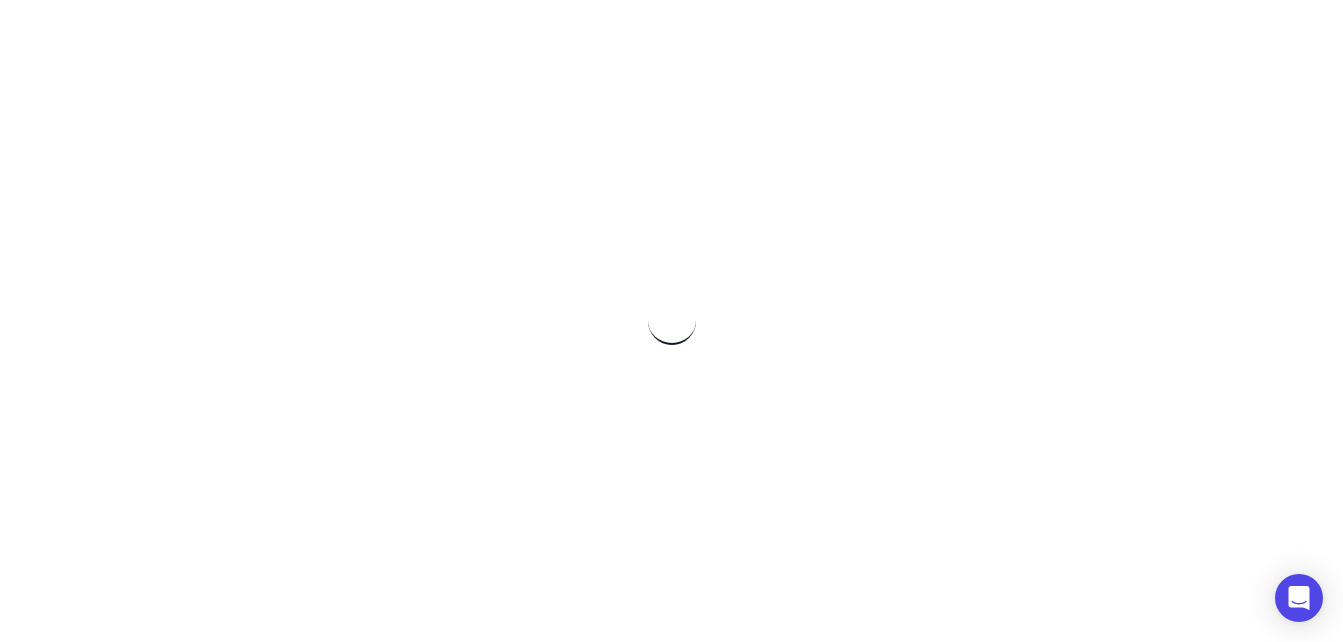 scroll, scrollTop: 0, scrollLeft: 0, axis: both 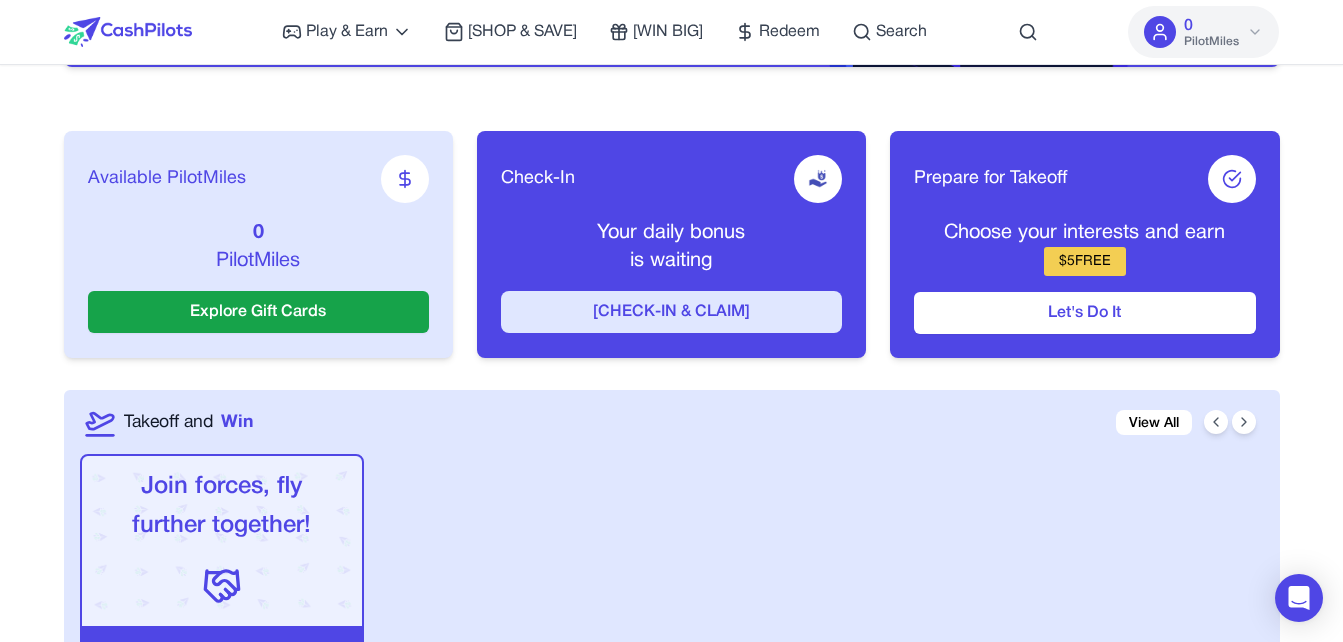click on "[CHECK-IN & CLAIM]" at bounding box center [671, 312] 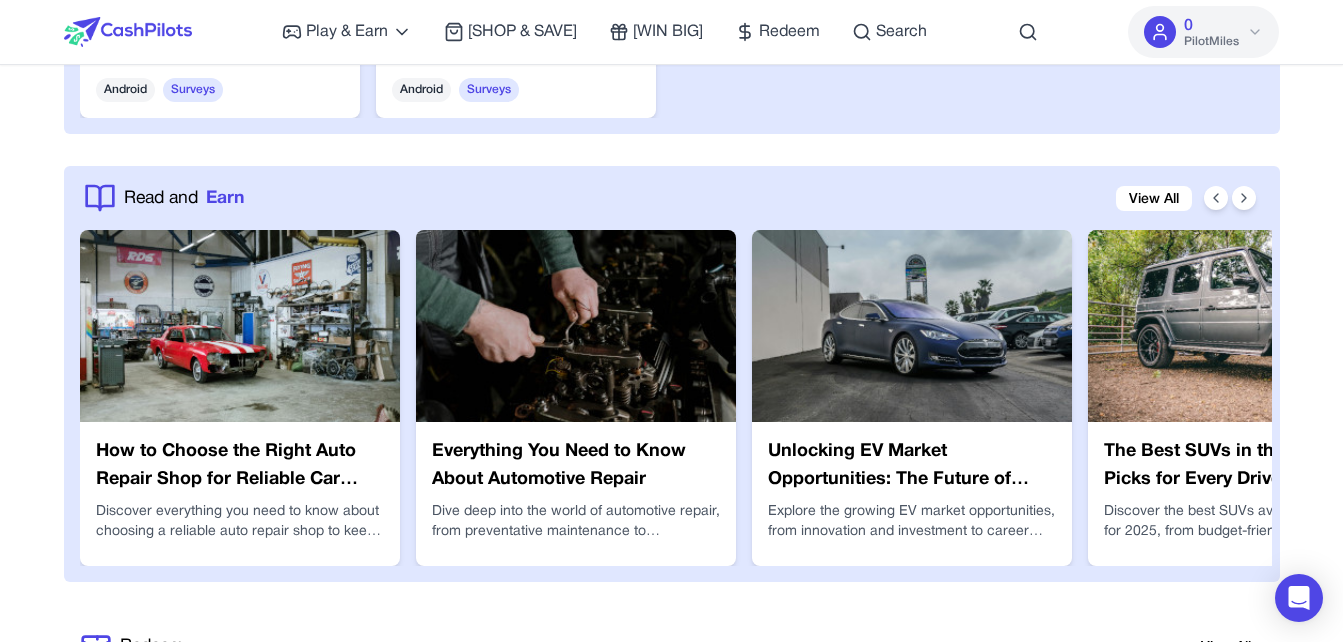 scroll, scrollTop: 3615, scrollLeft: 0, axis: vertical 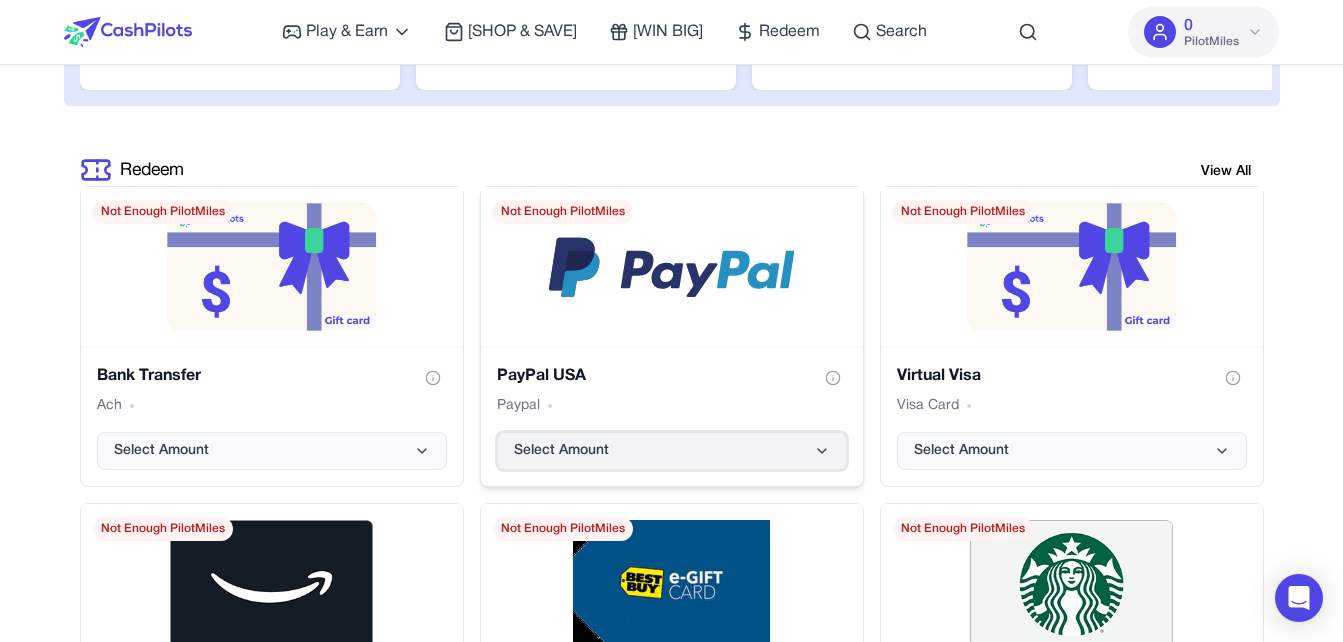 click on "Select Amount" at bounding box center [672, 451] 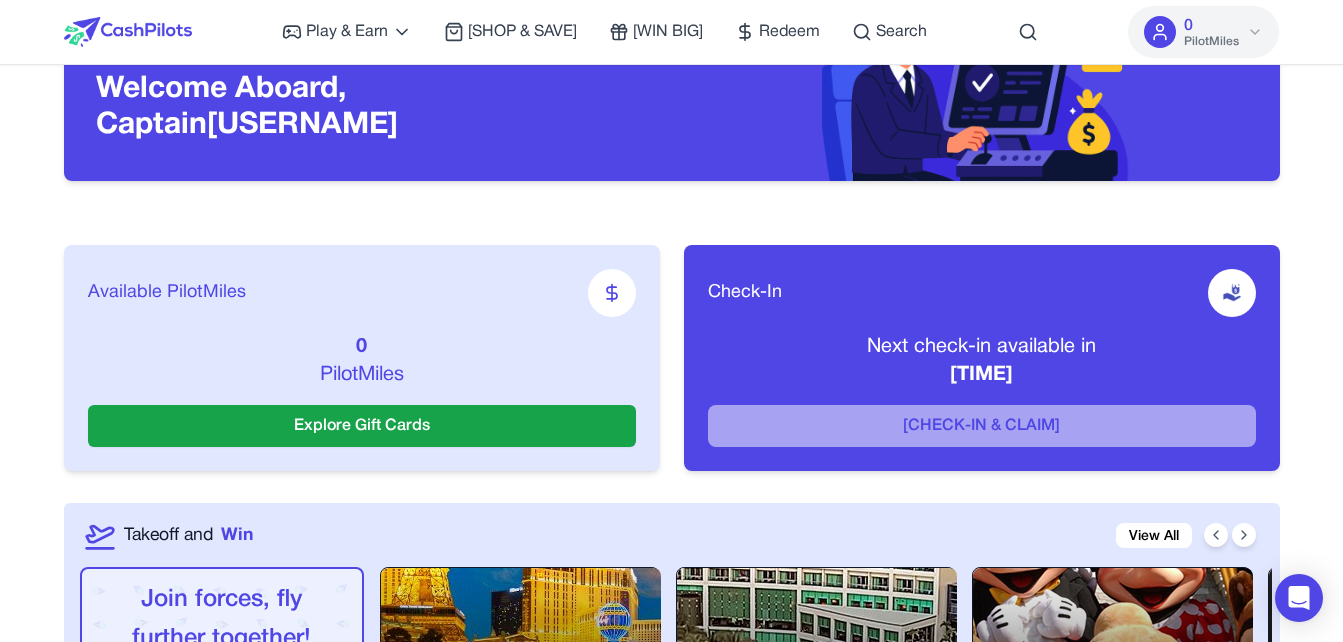 scroll, scrollTop: 0, scrollLeft: 0, axis: both 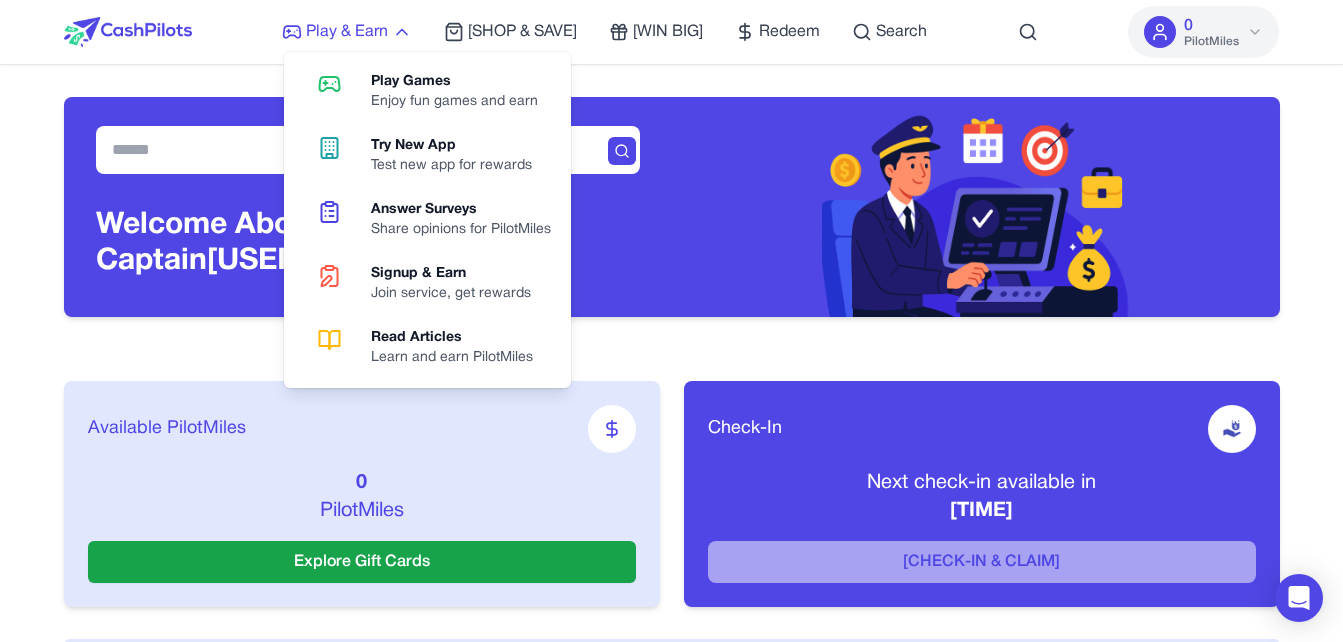 click on "Play & Earn" at bounding box center [347, 32] 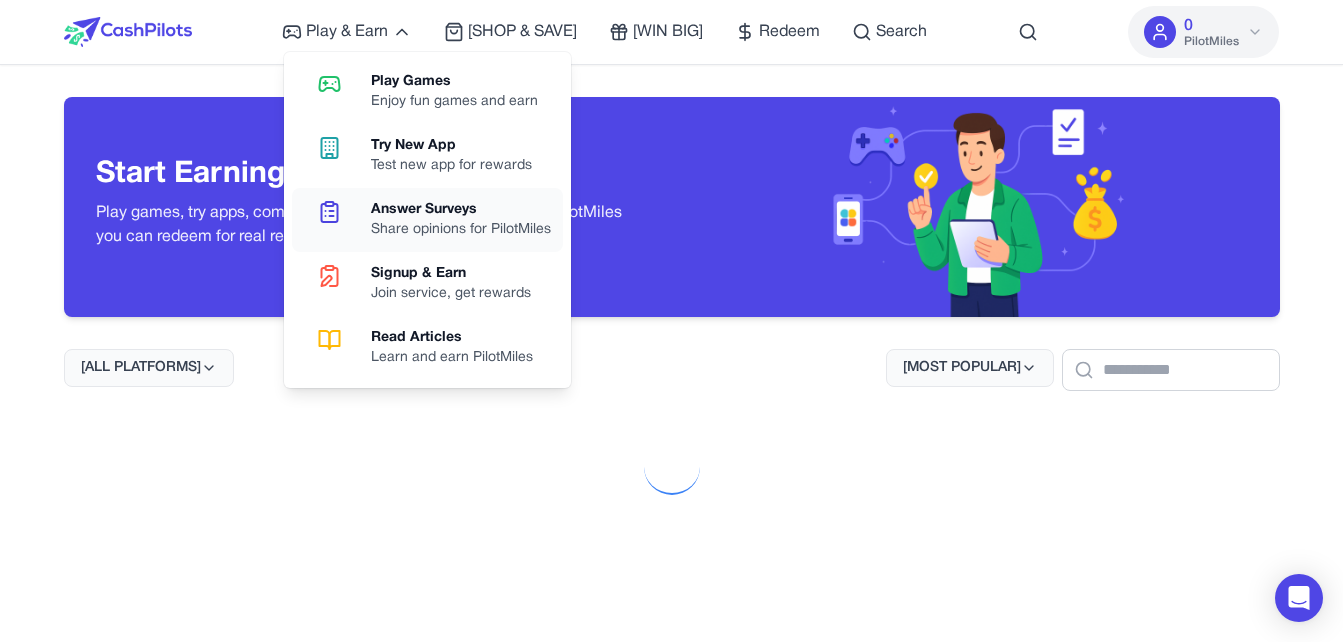 click on "Answer Surveys" at bounding box center [461, 210] 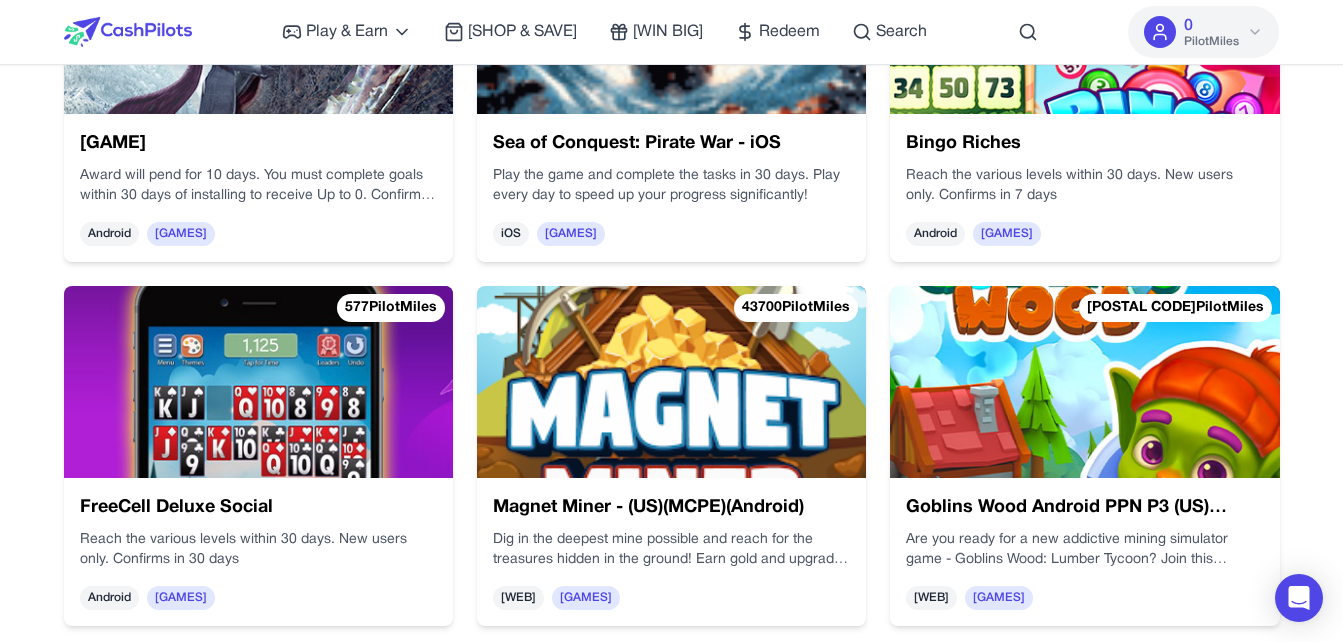 scroll, scrollTop: 822, scrollLeft: 0, axis: vertical 